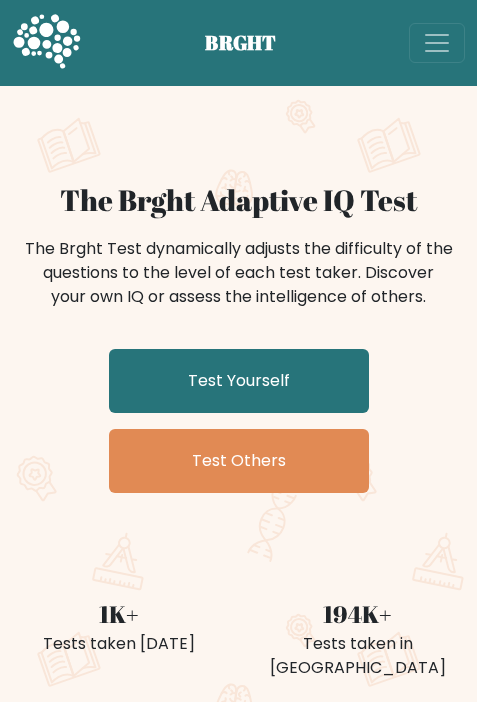scroll, scrollTop: 0, scrollLeft: 0, axis: both 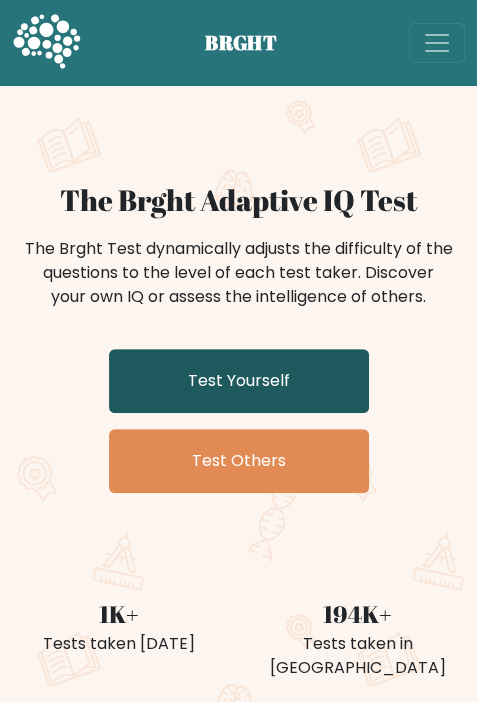 click on "Test Yourself" at bounding box center (239, 381) 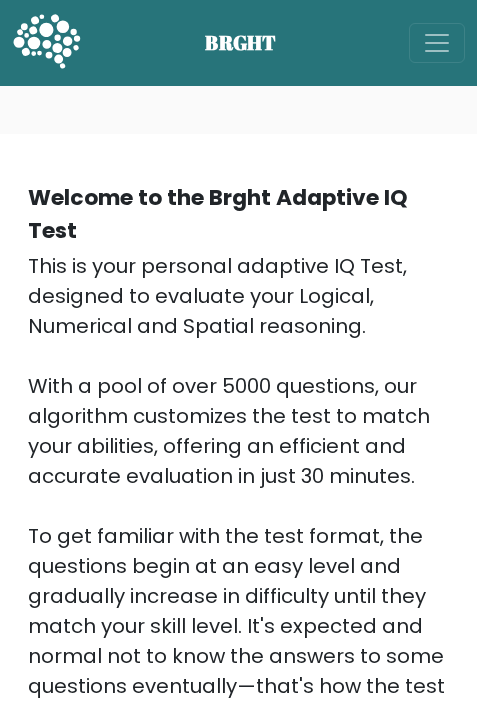 scroll, scrollTop: 0, scrollLeft: 0, axis: both 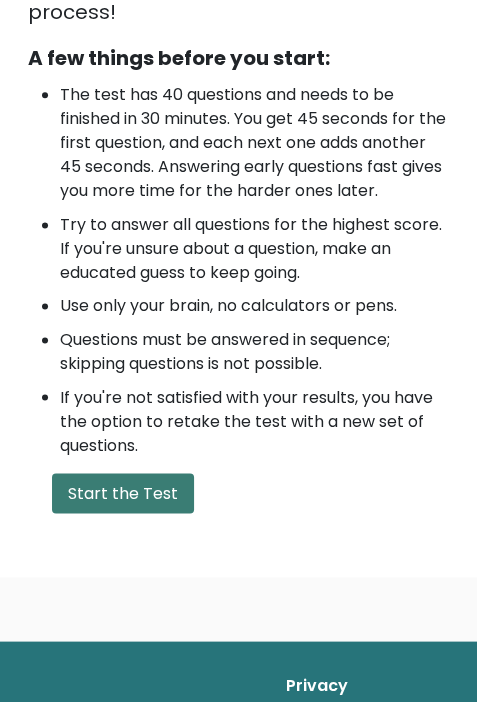 click on "Start the Test" at bounding box center [123, 493] 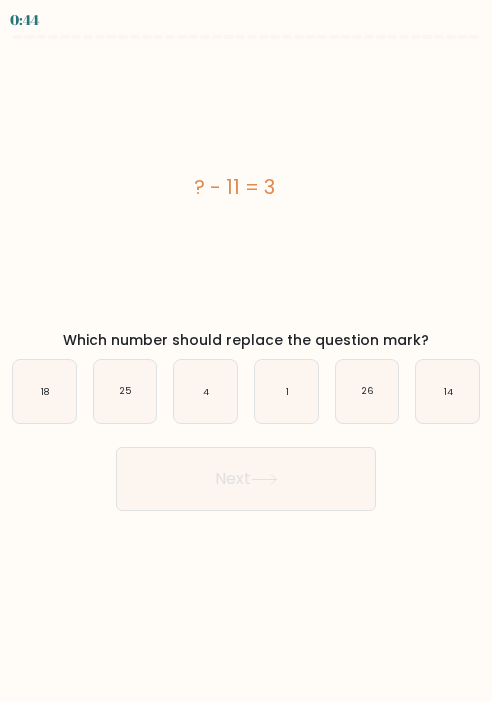 scroll, scrollTop: 0, scrollLeft: 0, axis: both 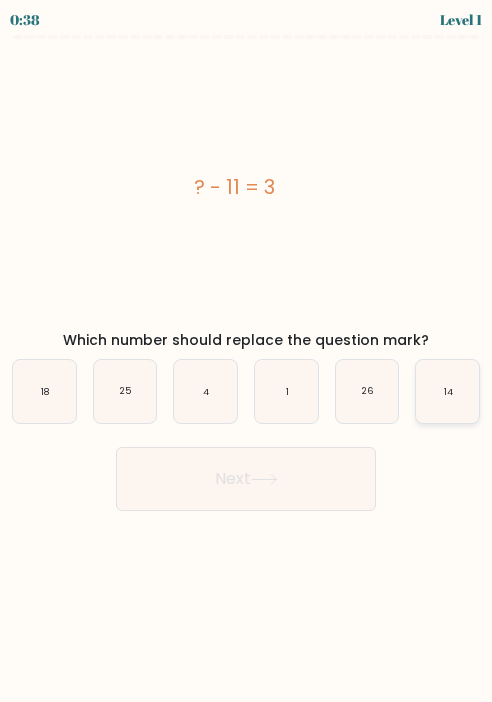 click on "14" 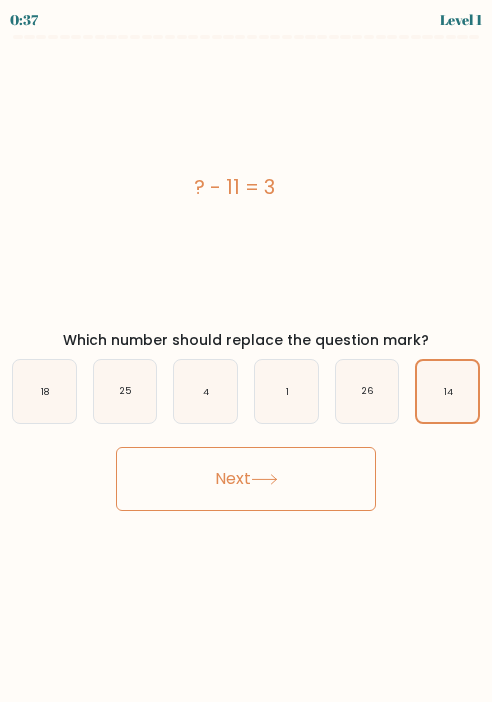 click on "Next" at bounding box center [246, 479] 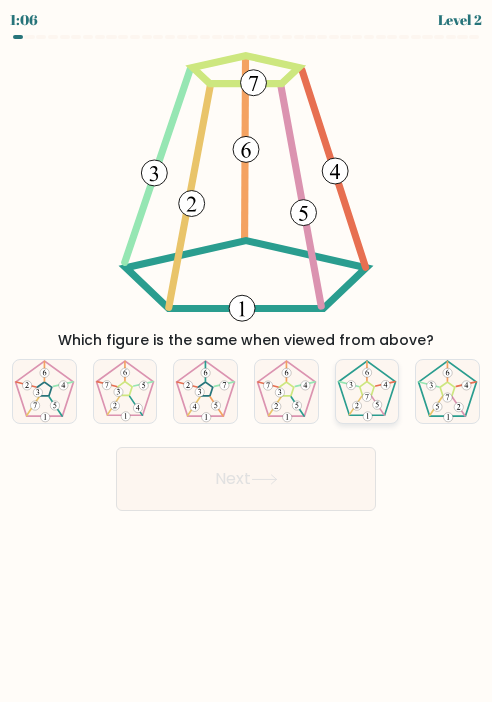 click 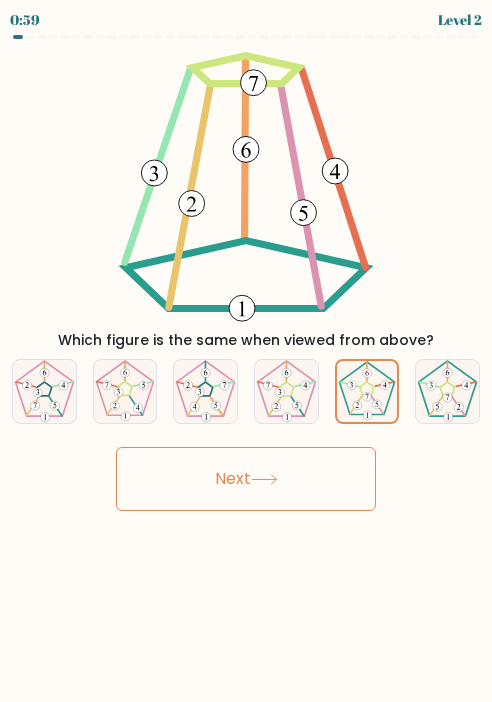 click on "Next" at bounding box center (246, 479) 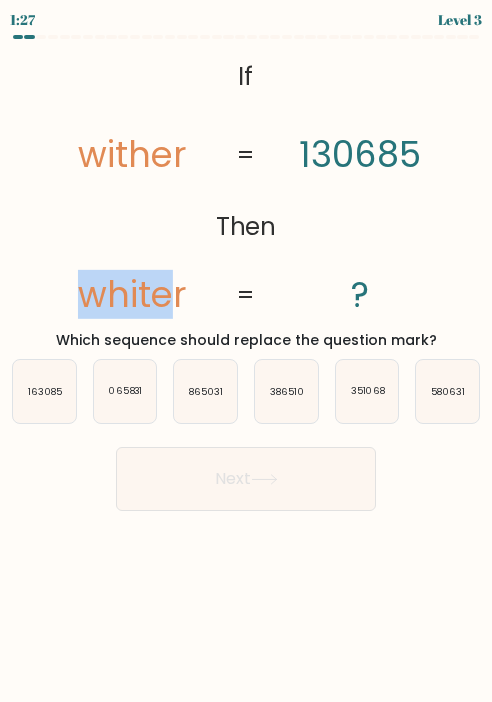 drag, startPoint x: 72, startPoint y: 289, endPoint x: 176, endPoint y: 301, distance: 104.69002 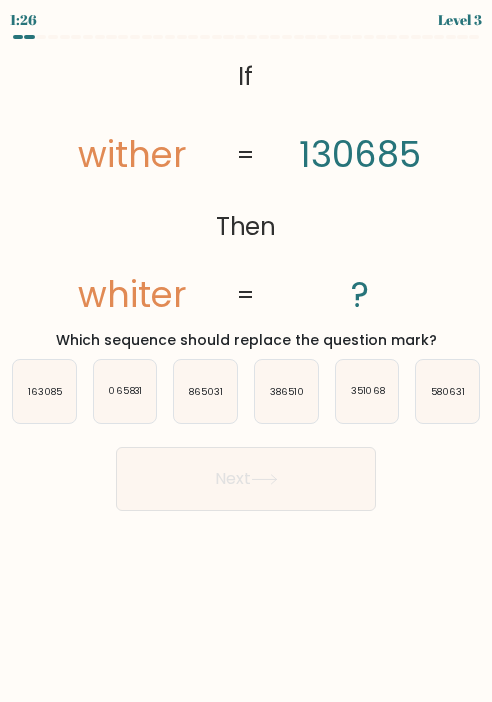 drag, startPoint x: 176, startPoint y: 301, endPoint x: 111, endPoint y: 176, distance: 140.89003 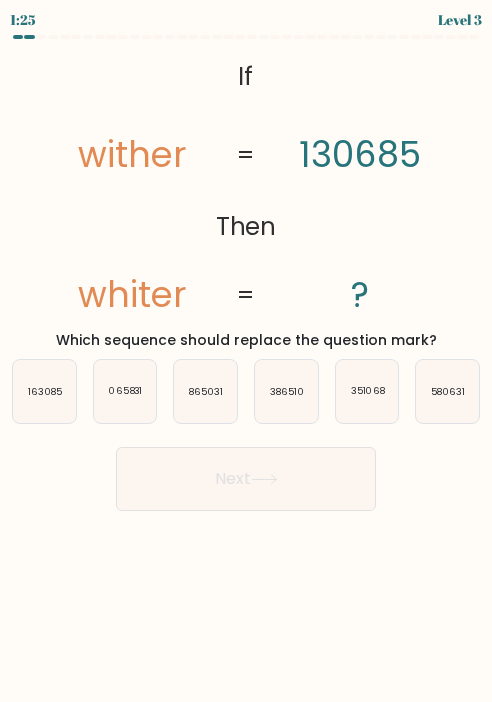 click on "whiter" 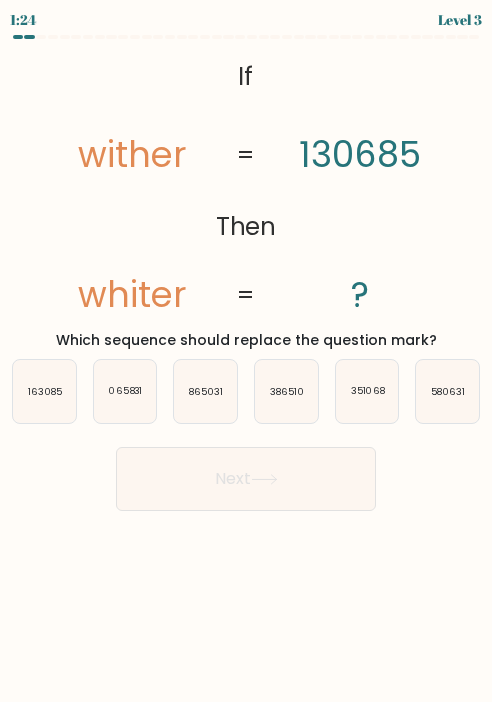 click on "whiter" 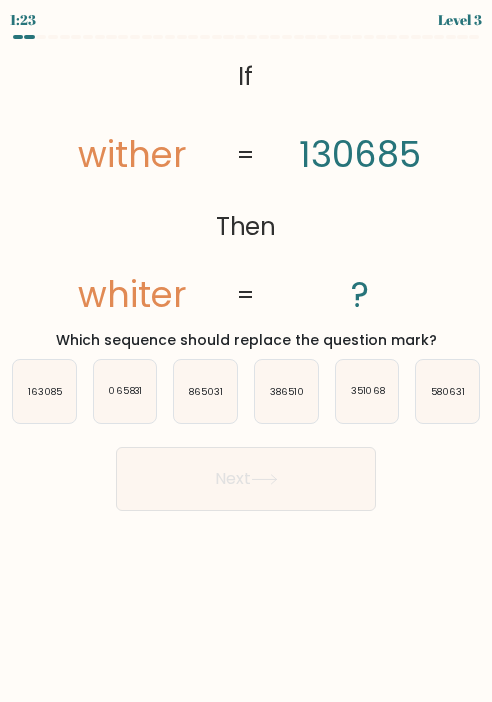 click on "130685" 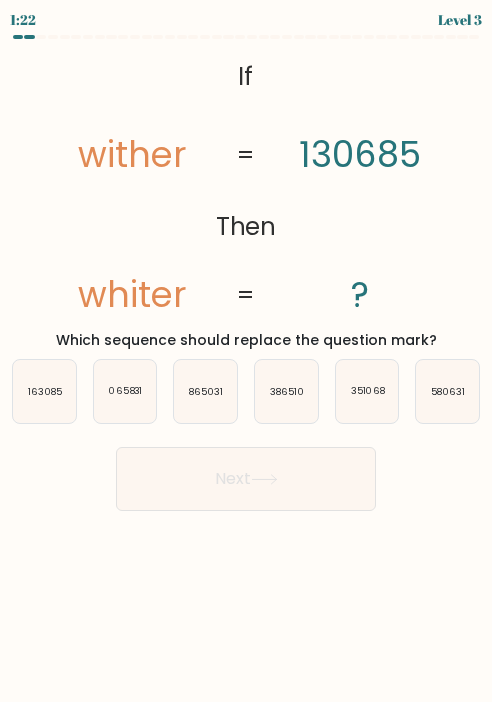 click on "130685" 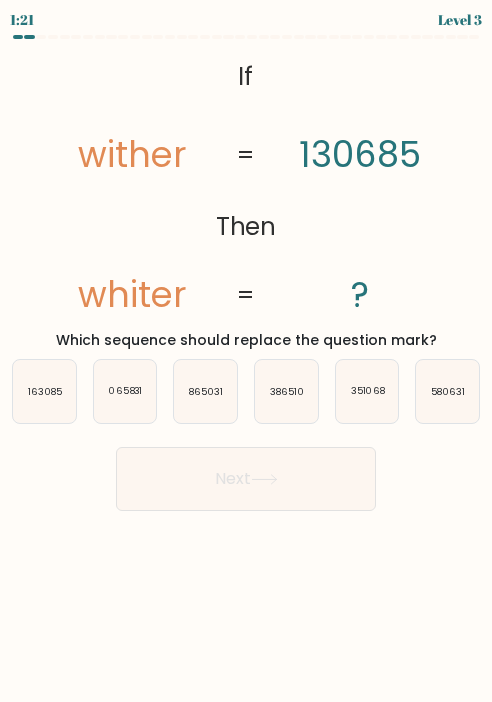 click on "130685" 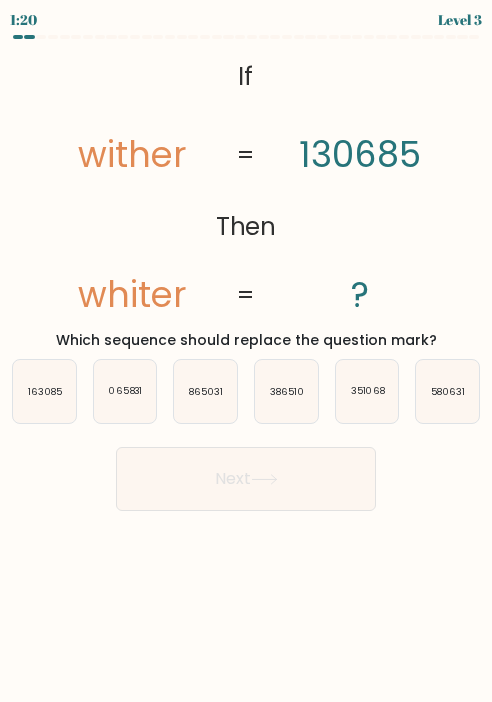 click on "130685" 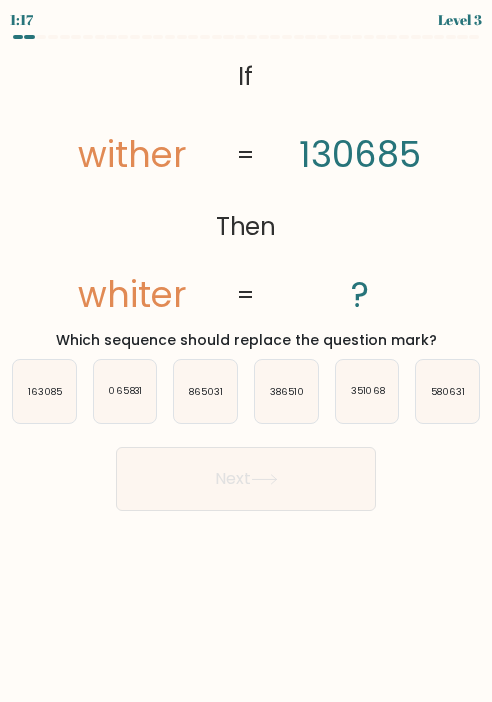 click on "130685" 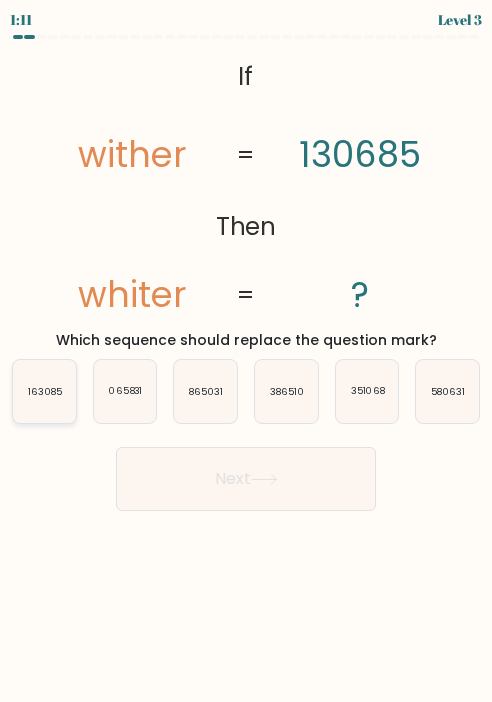 click on "163085" 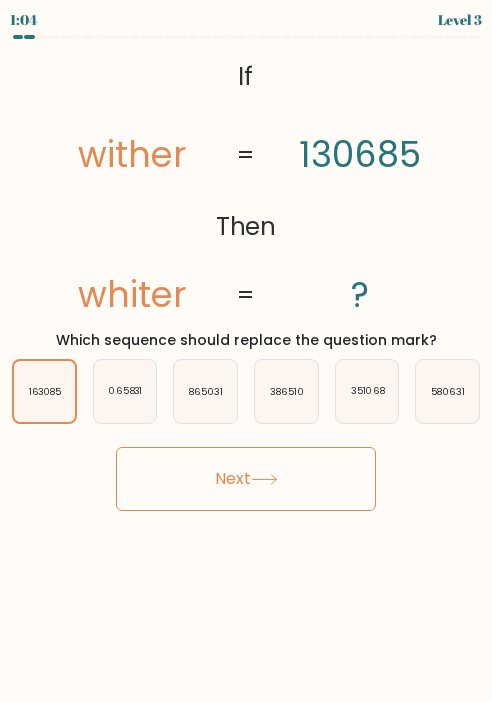 click on "Next" at bounding box center (246, 479) 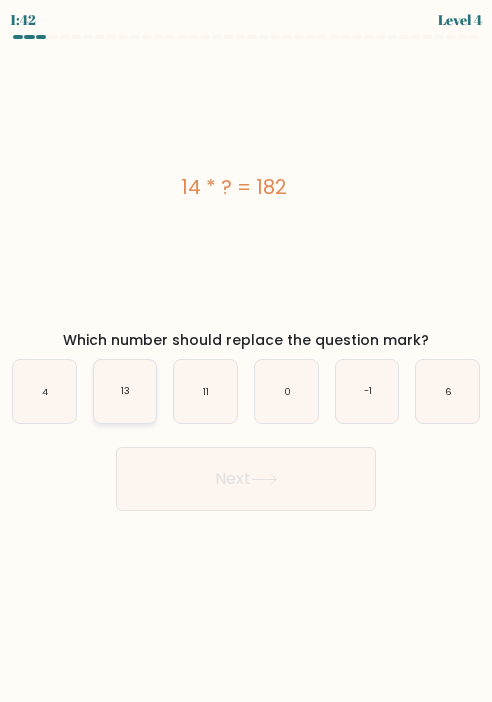 click on "13" 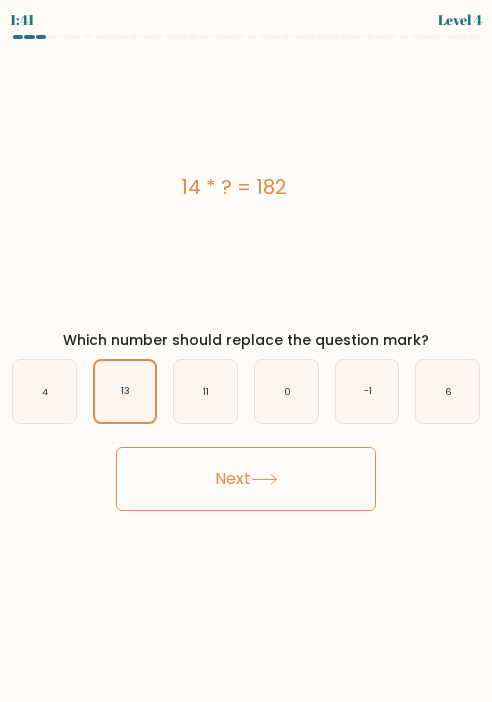 click on "Next" at bounding box center [246, 479] 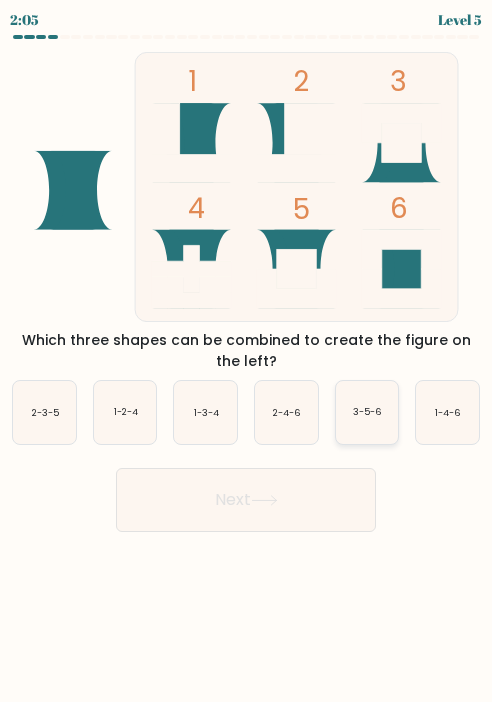 click on "3-5-6" 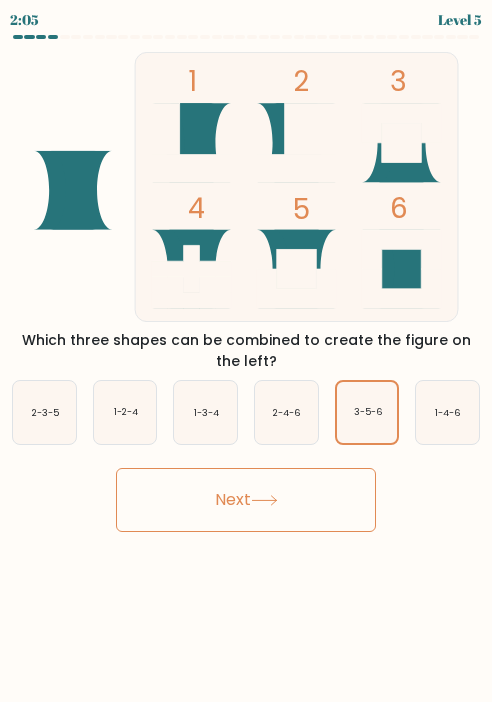 click on "Next" at bounding box center (246, 500) 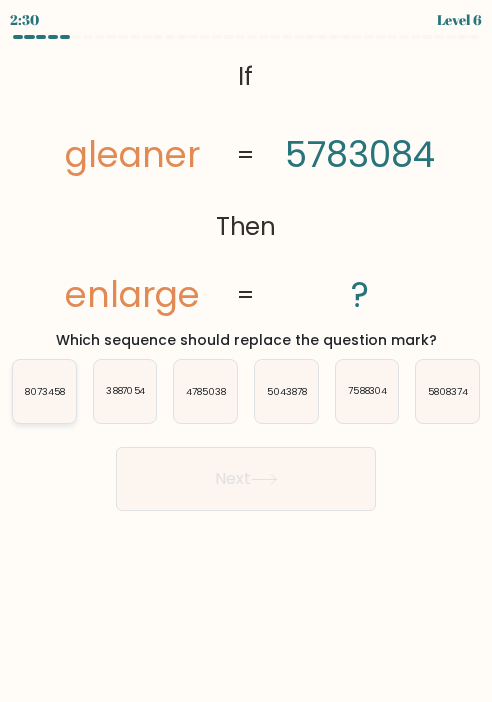 click on "8073458" 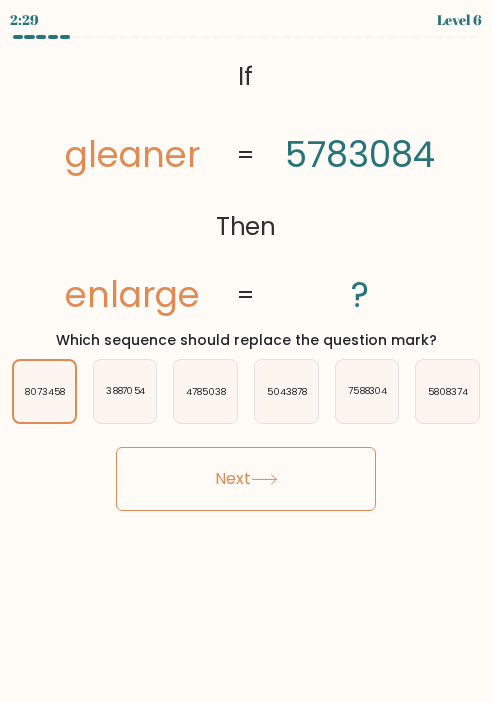 click on "Next" at bounding box center (246, 479) 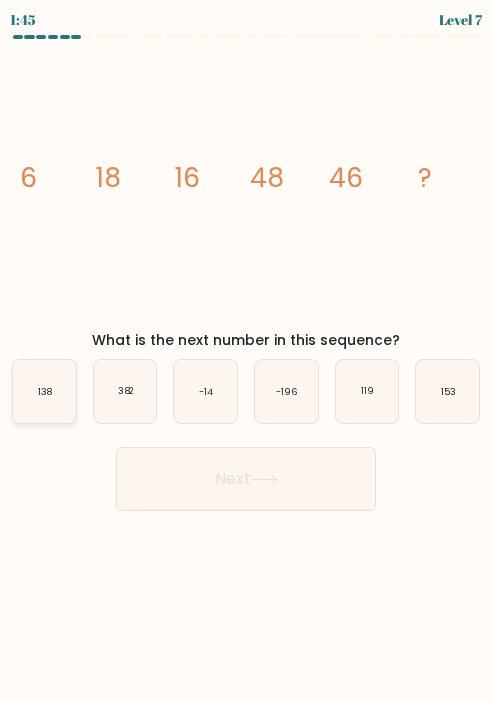 click on "138" 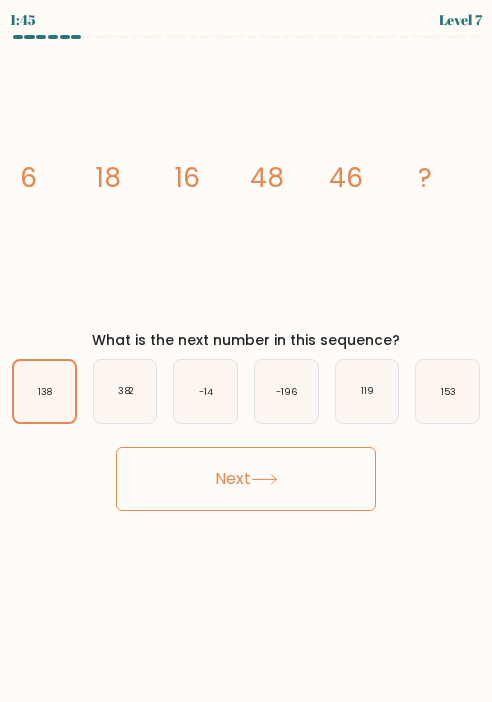click on "Next" at bounding box center (246, 479) 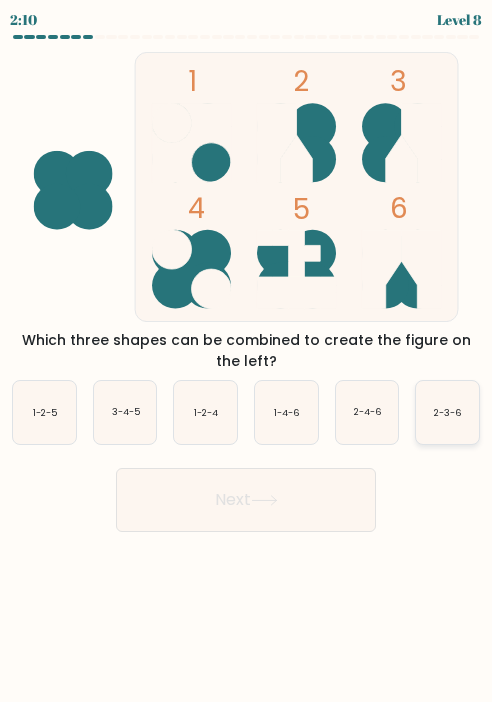 click on "2-3-6" 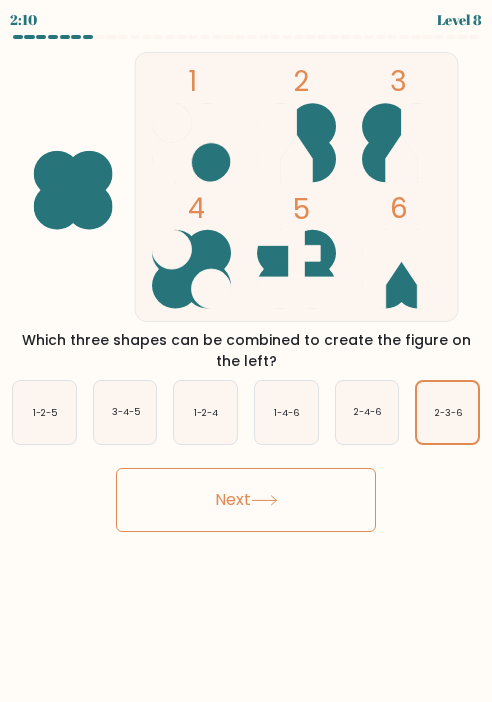click on "Next" at bounding box center (246, 500) 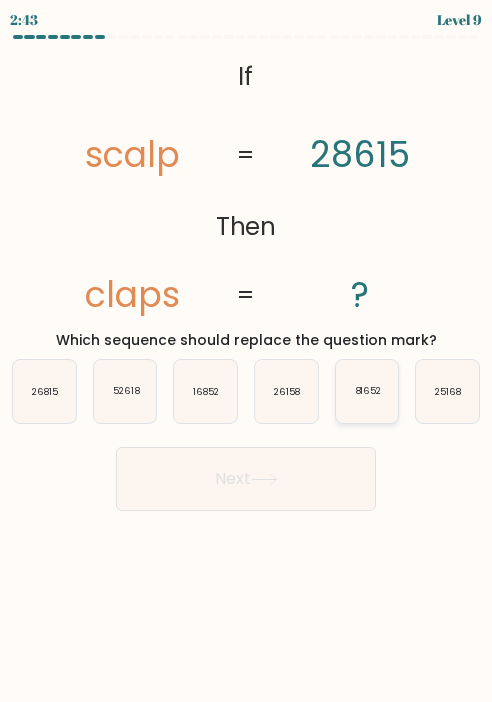 click on "81652" 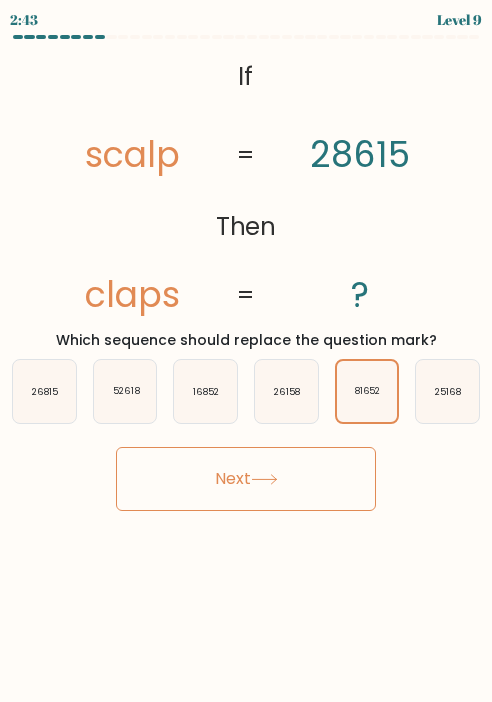 click on "Next" at bounding box center [246, 479] 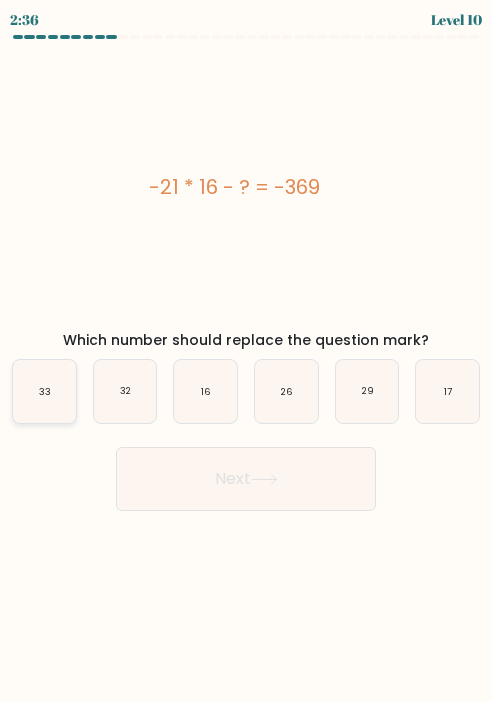 click on "33" 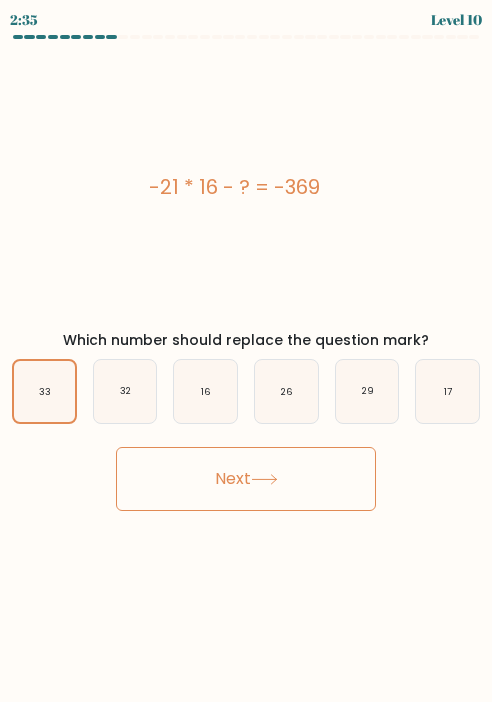 click on "Next" at bounding box center [246, 479] 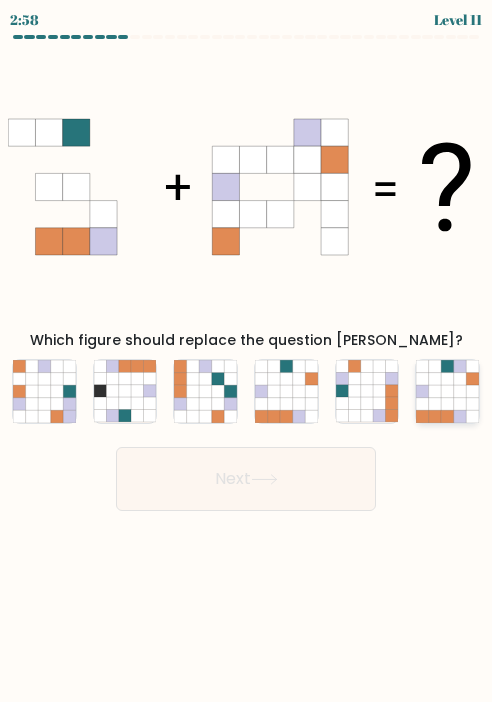 click 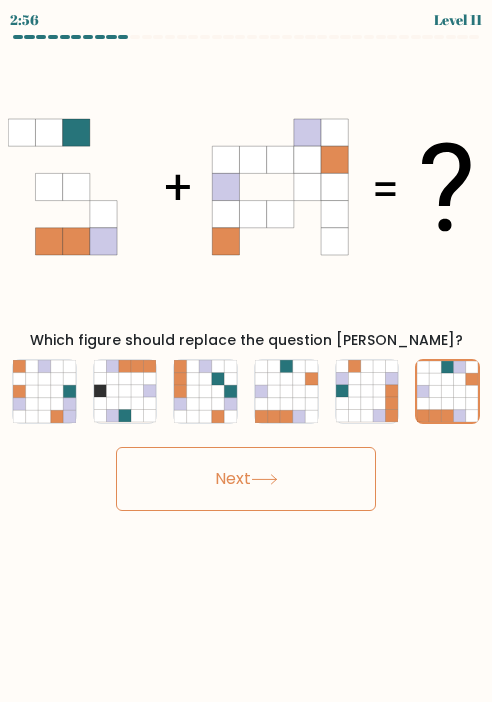click on "Next" at bounding box center (246, 479) 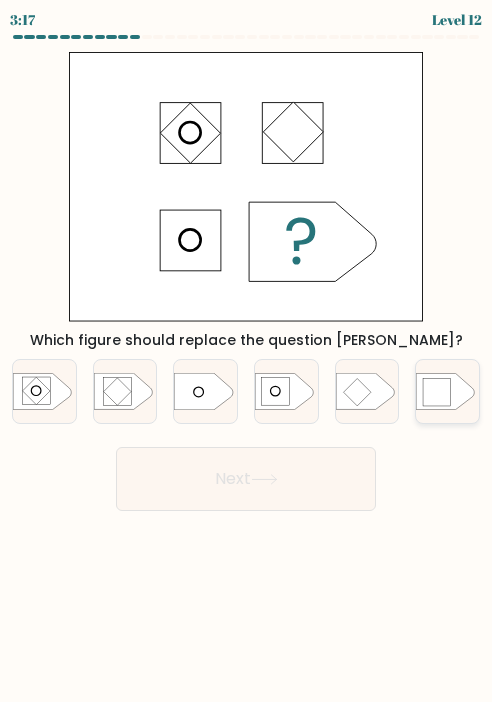click 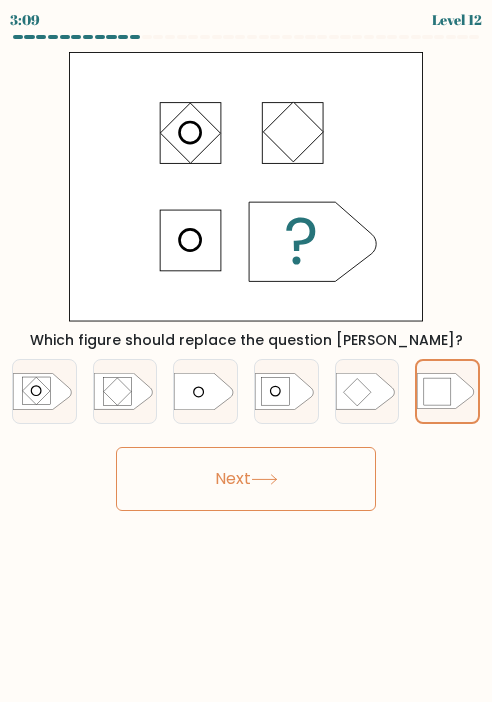 click on "Next" at bounding box center [246, 479] 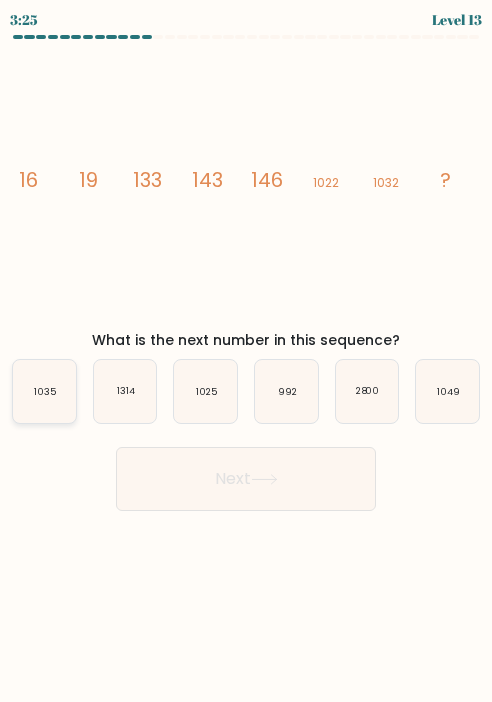 click on "1035" 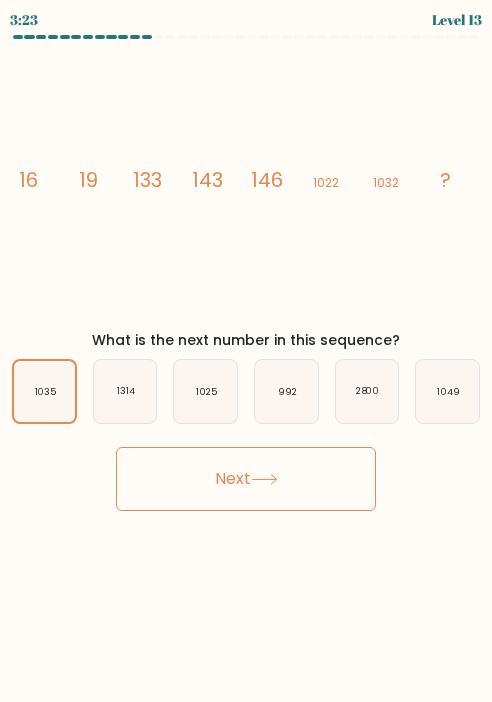 click on "Next" at bounding box center (246, 479) 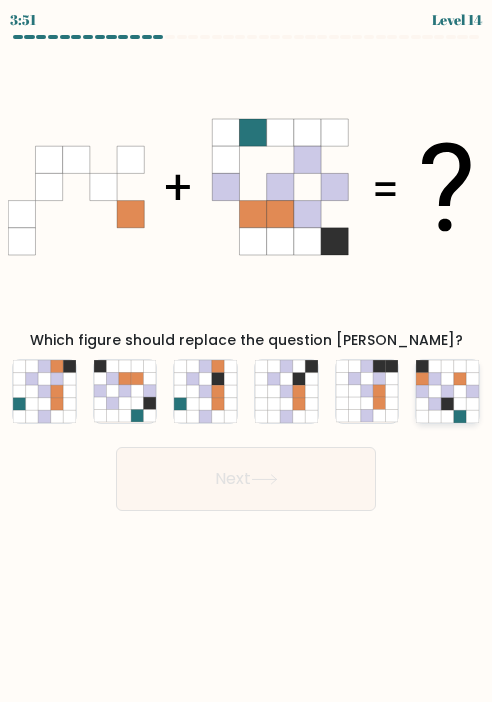 click 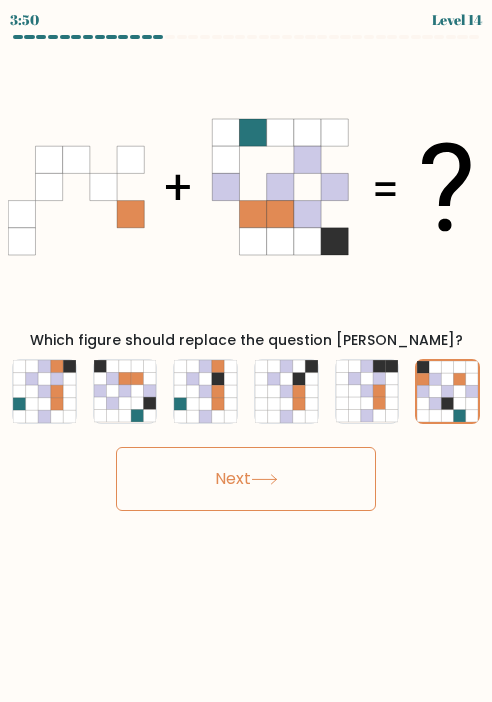 click on "Next" at bounding box center [246, 479] 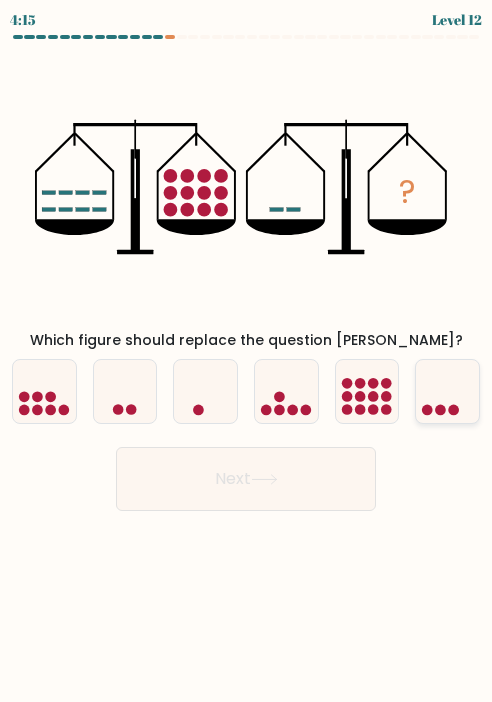 click 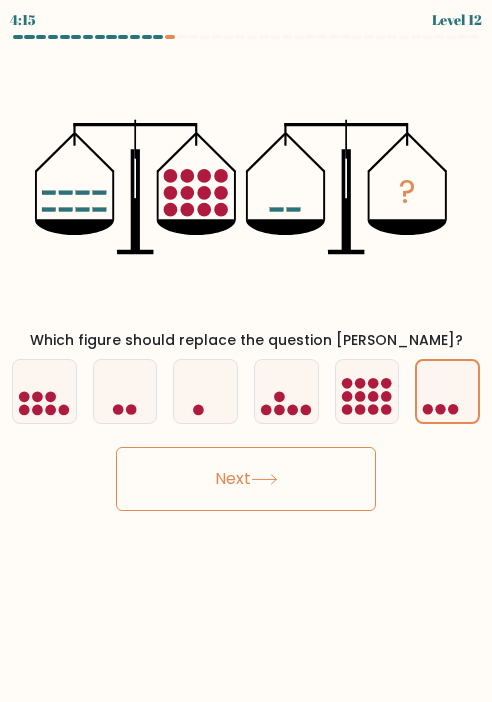 click on "Next" at bounding box center [246, 479] 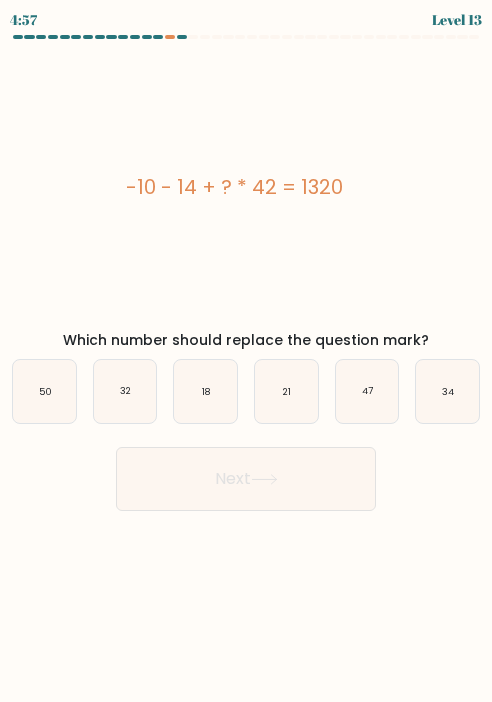 drag, startPoint x: 297, startPoint y: 182, endPoint x: 384, endPoint y: 187, distance: 87.14356 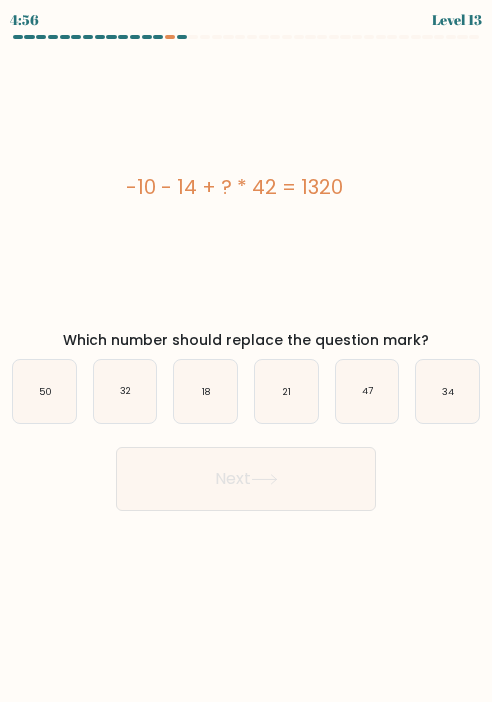 drag, startPoint x: 384, startPoint y: 187, endPoint x: 340, endPoint y: 187, distance: 44 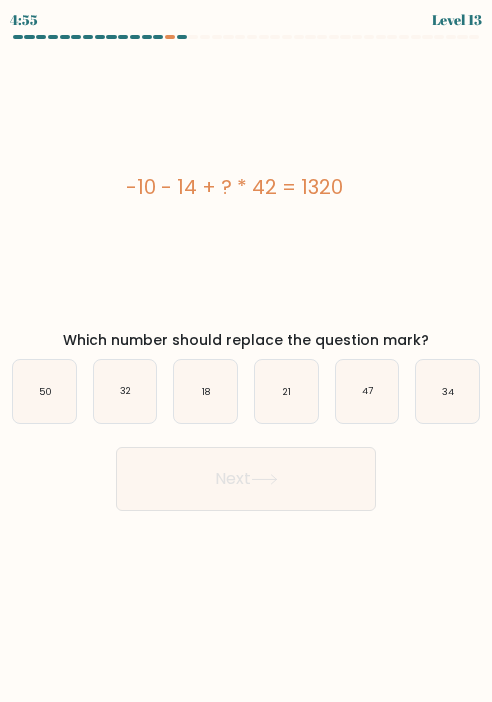 click on "-10 - 14 + ? * 42 = 1320" at bounding box center [234, 187] 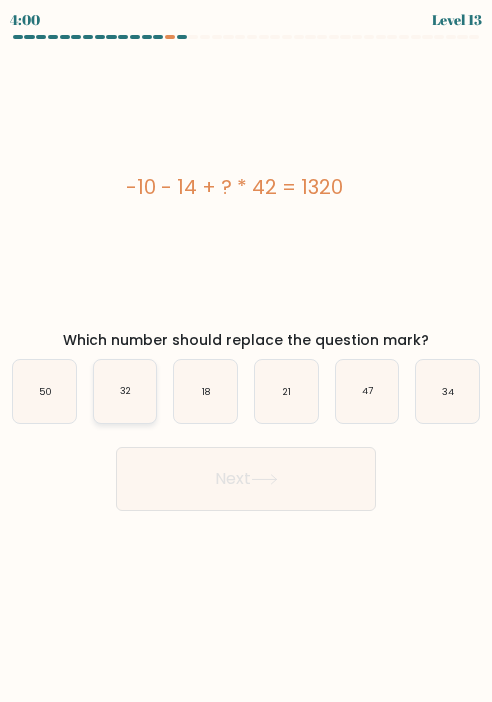 click on "b.
32" at bounding box center (125, 391) 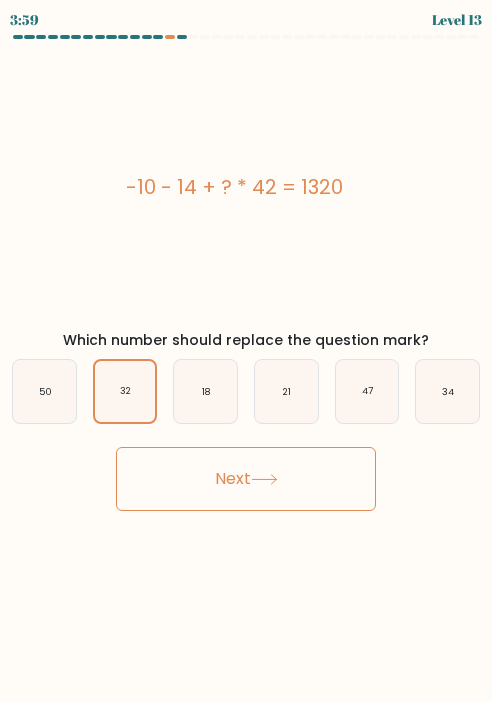click on "Next" at bounding box center [246, 479] 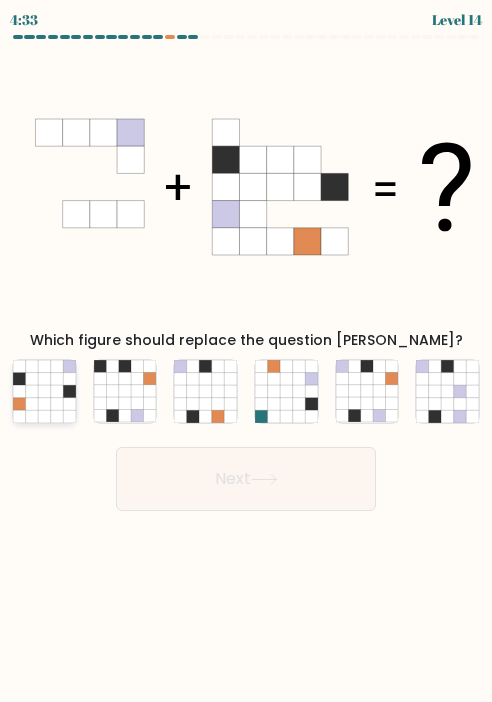 click 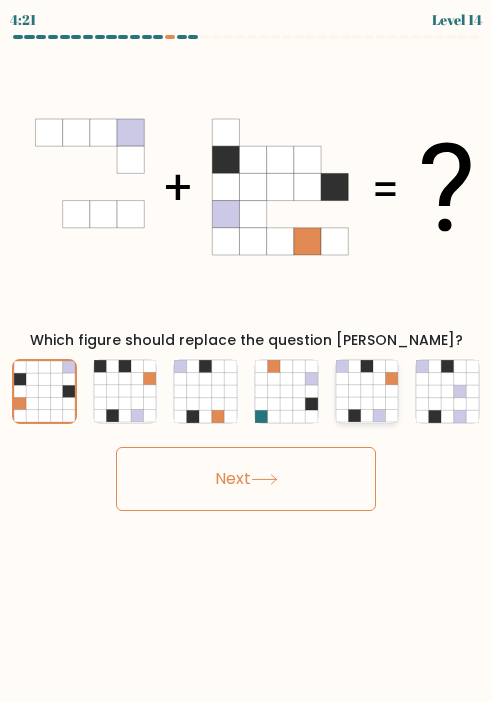 click 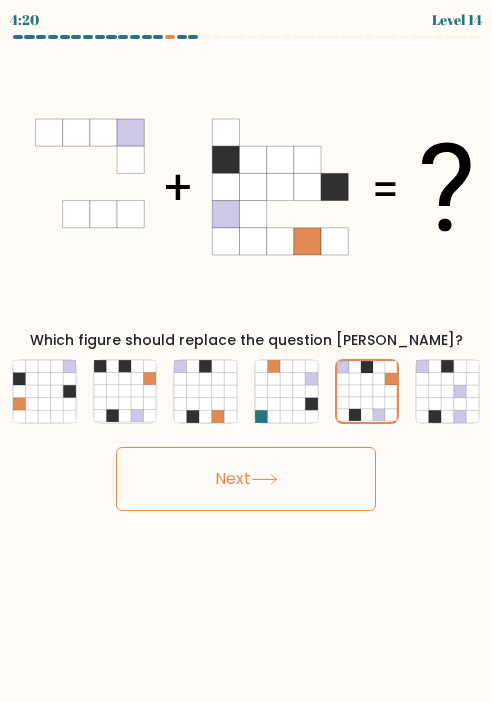 click on "Next" at bounding box center [246, 479] 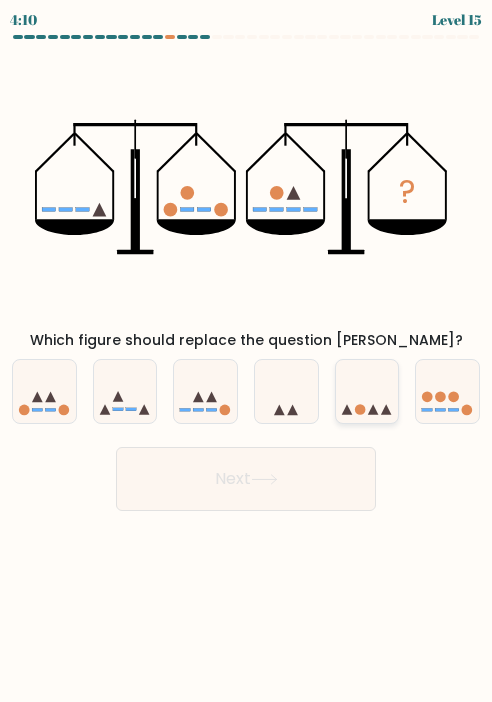 click 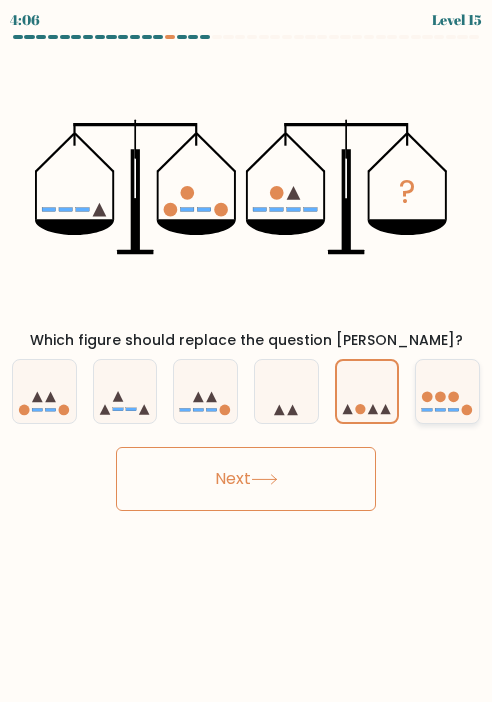 click 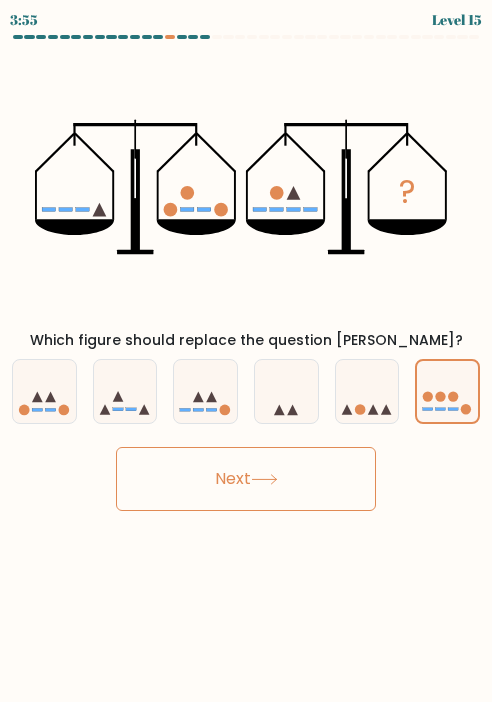 click on "Next" at bounding box center (246, 479) 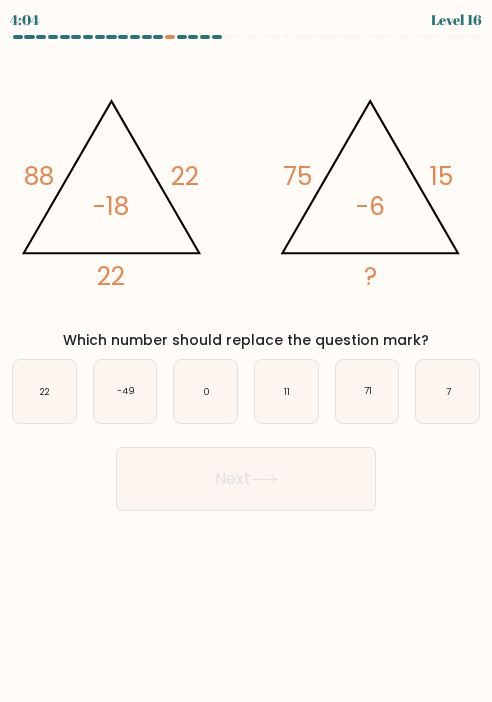 drag, startPoint x: 26, startPoint y: 174, endPoint x: 44, endPoint y: 185, distance: 21.095022 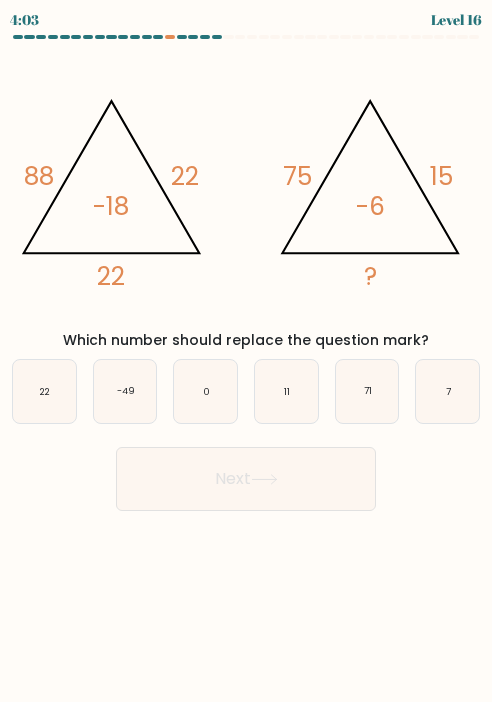 drag, startPoint x: 44, startPoint y: 185, endPoint x: 182, endPoint y: 182, distance: 138.03261 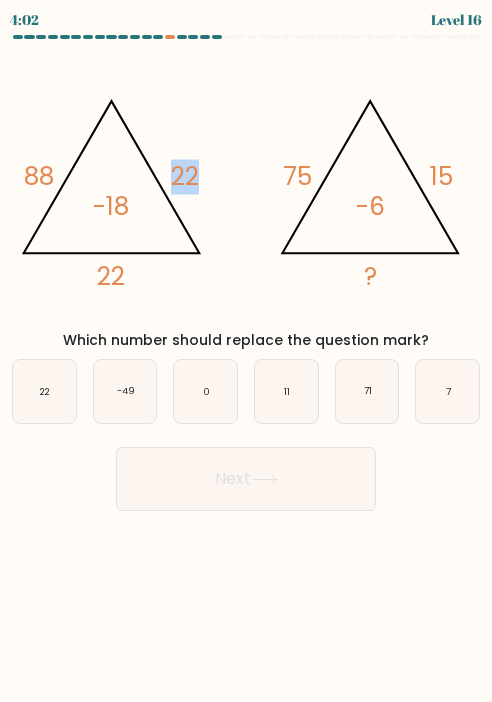 drag, startPoint x: 175, startPoint y: 177, endPoint x: 198, endPoint y: 185, distance: 24.351591 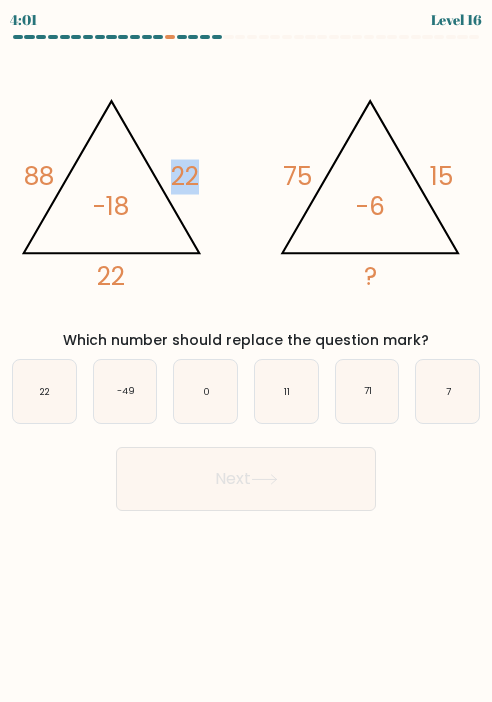 drag, startPoint x: 198, startPoint y: 185, endPoint x: 140, endPoint y: 228, distance: 72.20111 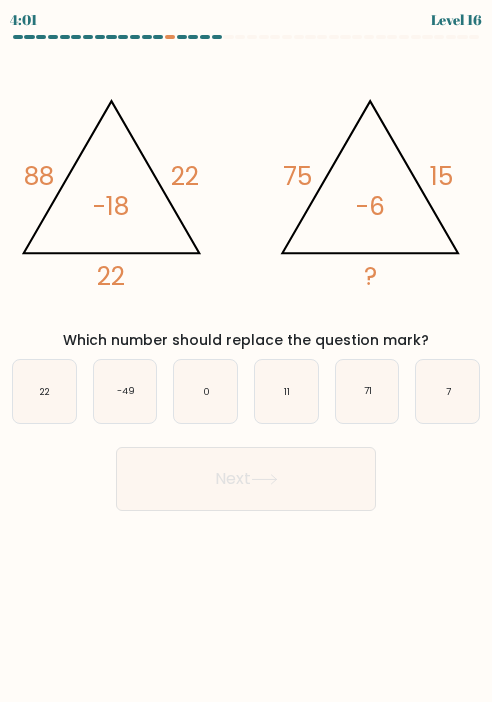 click on "@import url('https://fonts.googleapis.com/css?family=Abril+Fatface:400,100,100italic,300,300italic,400italic,500,500italic,700,700italic,900,900italic');                        88       22       22       -18                                       @import url('https://fonts.googleapis.com/css?family=Abril+Fatface:400,100,100italic,300,300italic,400italic,500,500italic,700,700italic,900,900italic');                        75       15       ?       -6" 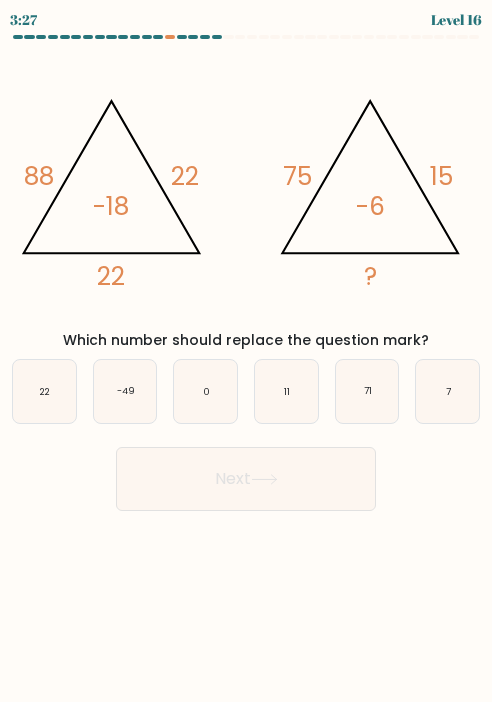 click on "@import url('https://fonts.googleapis.com/css?family=Abril+Fatface:400,100,100italic,300,300italic,400italic,500,500italic,700,700italic,900,900italic');                        88       22       22       -18                                       @import url('https://fonts.googleapis.com/css?family=Abril+Fatface:400,100,100italic,300,300italic,400italic,500,500italic,700,700italic,900,900italic');                        75       15       ?       -6" 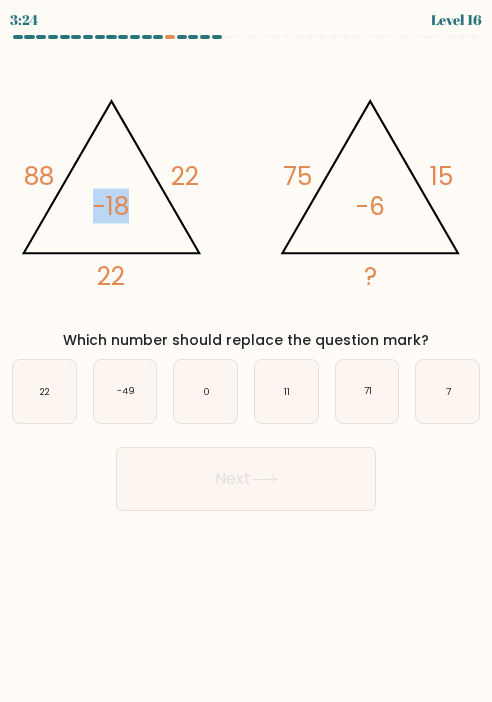 drag, startPoint x: 124, startPoint y: 232, endPoint x: 127, endPoint y: 262, distance: 30.149628 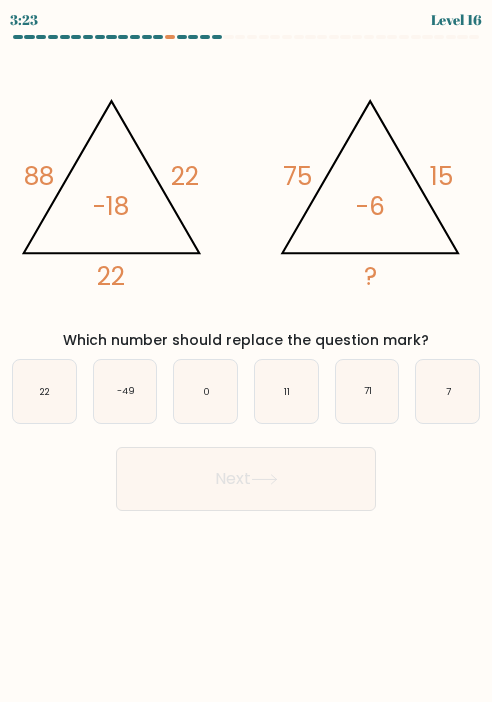 drag, startPoint x: 127, startPoint y: 262, endPoint x: 268, endPoint y: 250, distance: 141.50972 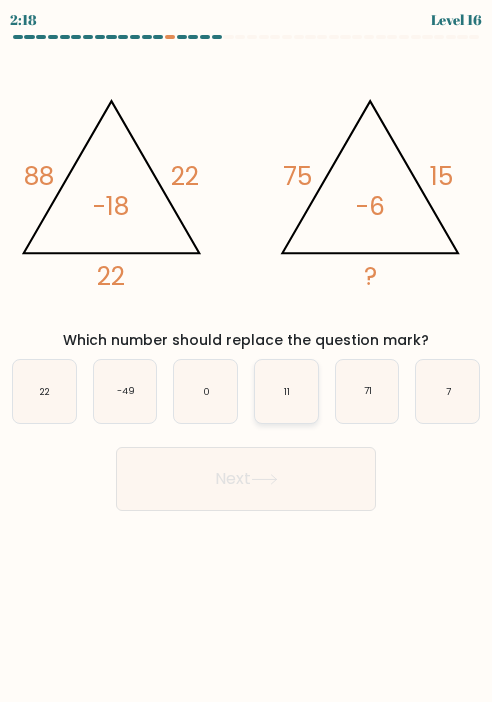click on "11" 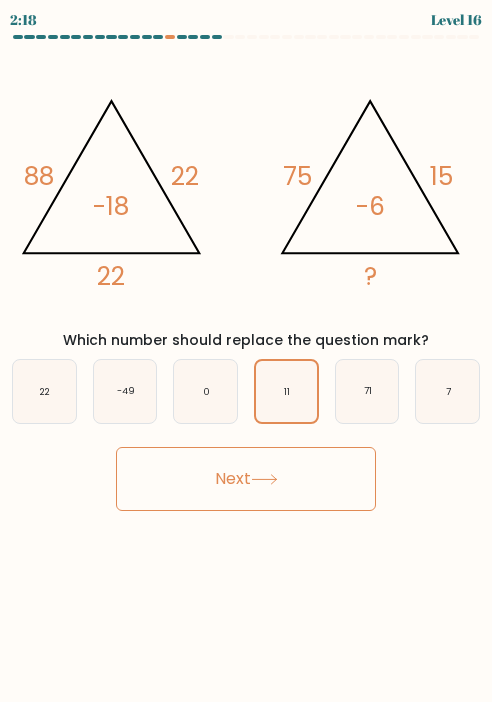 click on "Next" at bounding box center [246, 479] 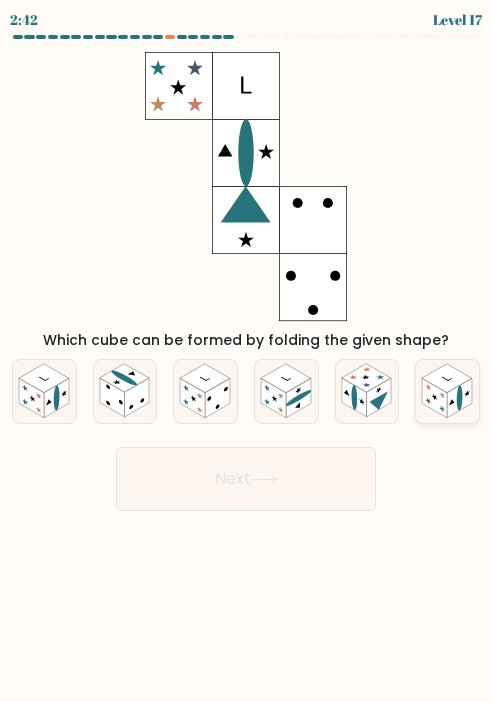 click 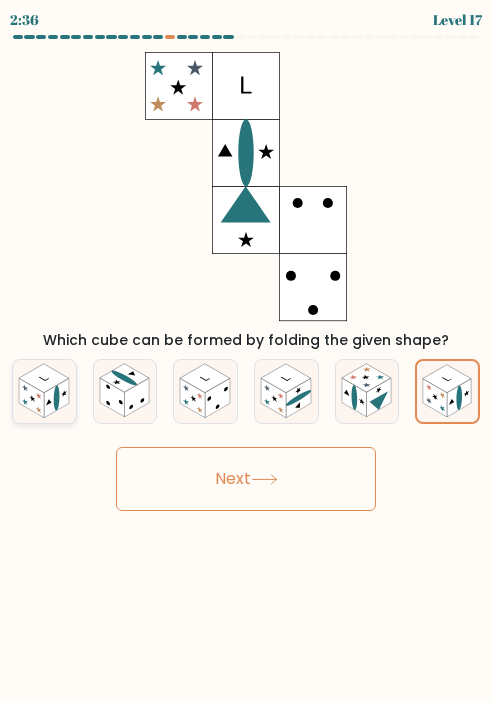 click 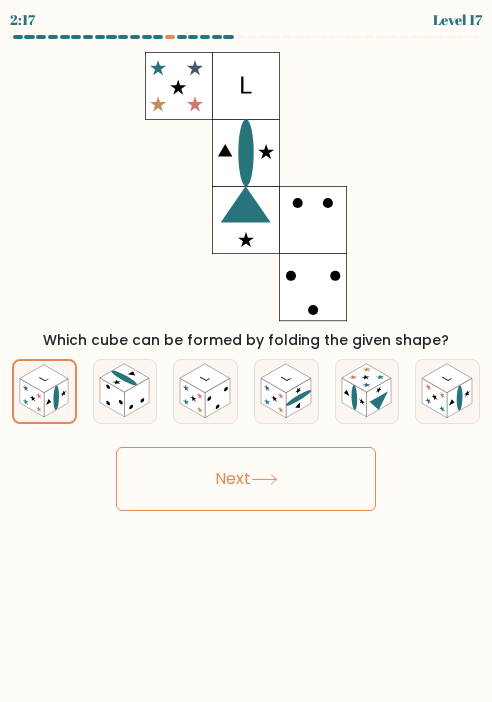 click on "Next" at bounding box center (246, 479) 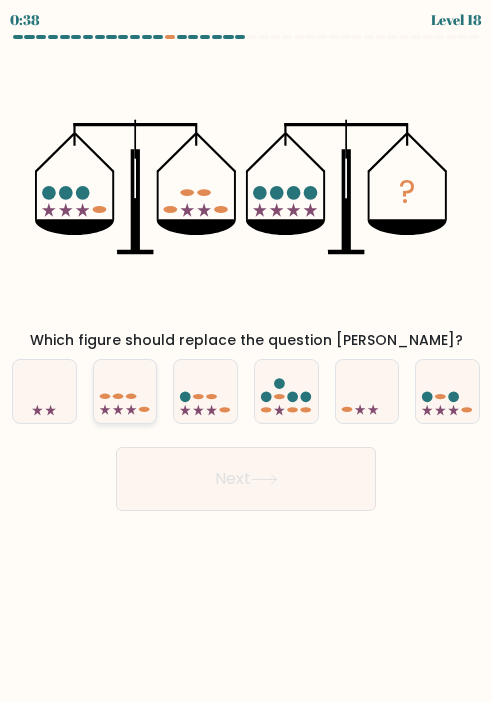 click 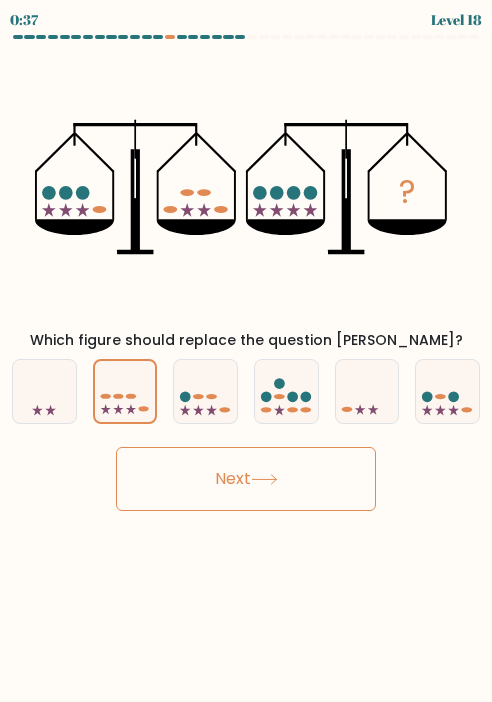click on "Next" at bounding box center [246, 479] 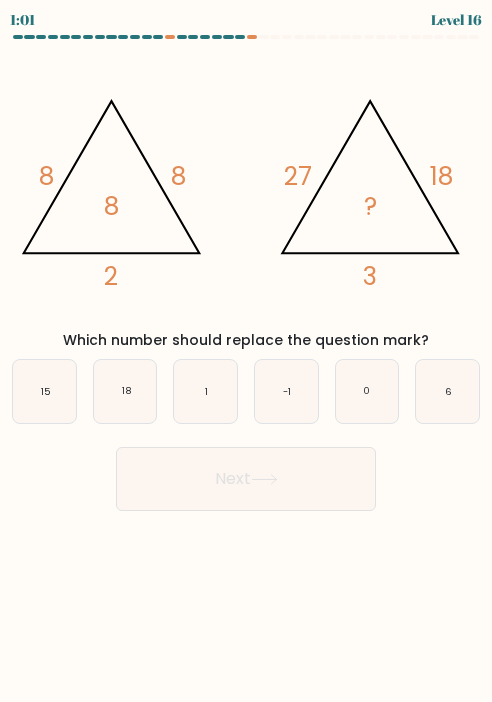 click on "?" 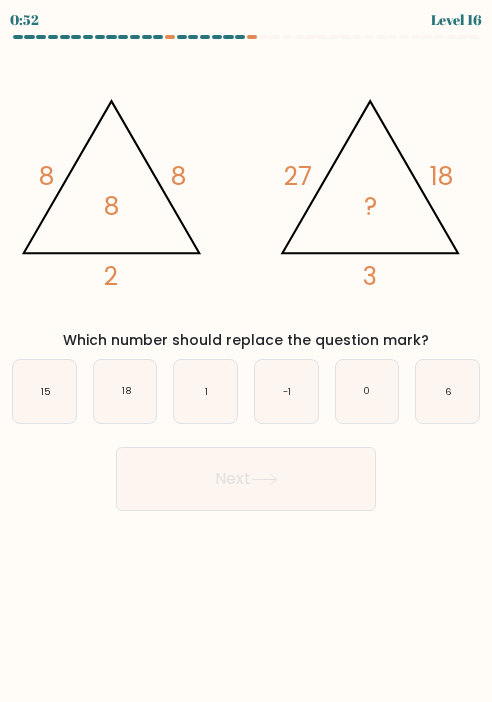 click on "@import url('https://fonts.googleapis.com/css?family=Abril+Fatface:400,100,100italic,300,300italic,400italic,500,500italic,700,700italic,900,900italic');                        8       8       2       8                                       @import url('https://fonts.googleapis.com/css?family=Abril+Fatface:400,100,100italic,300,300italic,400italic,500,500italic,700,700italic,900,900italic');                        27       18       3       ?" 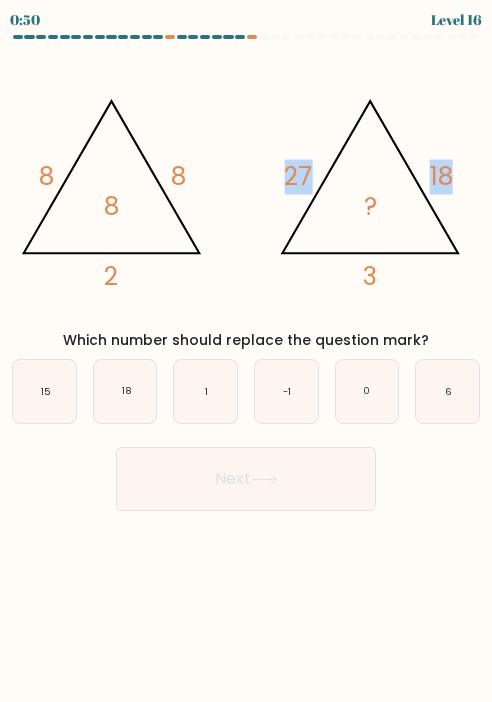 drag, startPoint x: 452, startPoint y: 181, endPoint x: 282, endPoint y: 173, distance: 170.18813 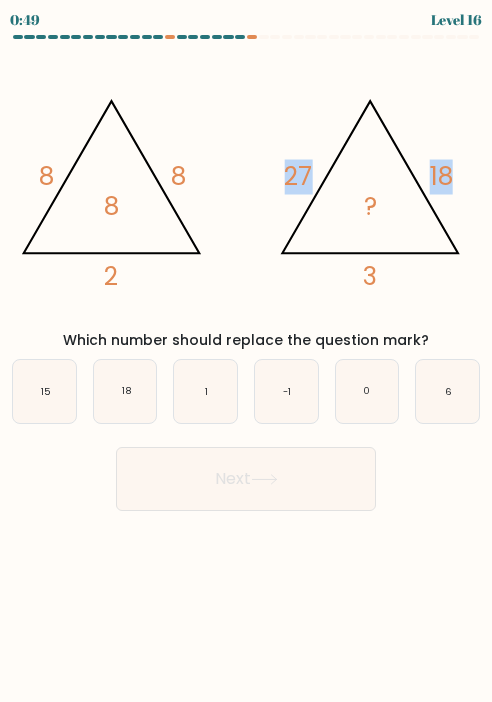 drag, startPoint x: 282, startPoint y: 173, endPoint x: 276, endPoint y: 182, distance: 10.816654 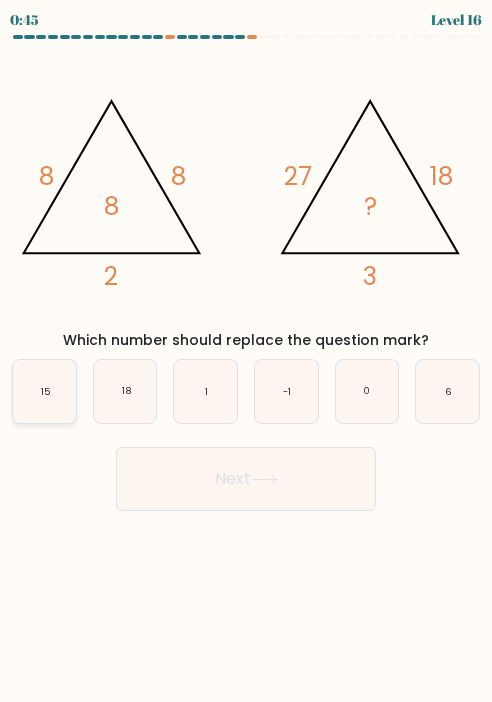 click on "15" 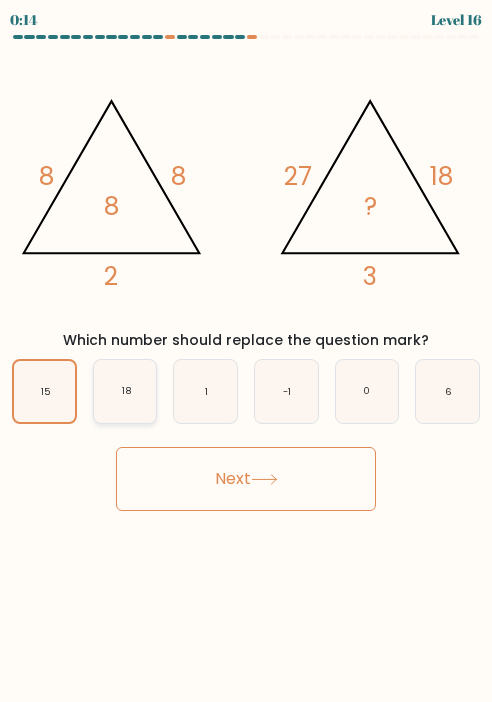 click on "18" 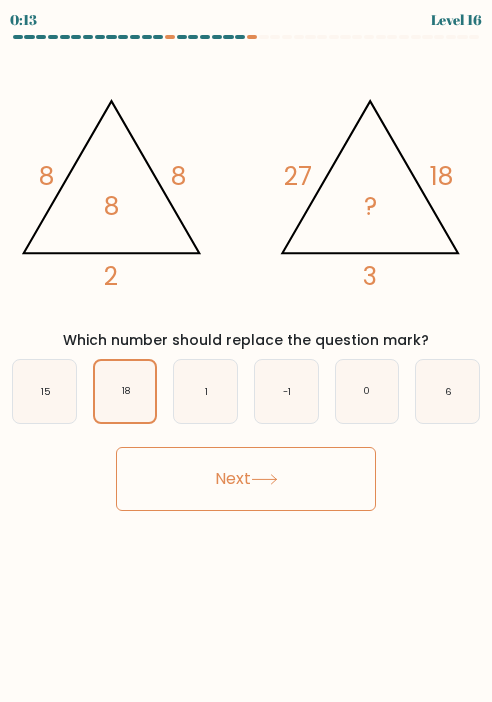 click on "Next" at bounding box center (246, 479) 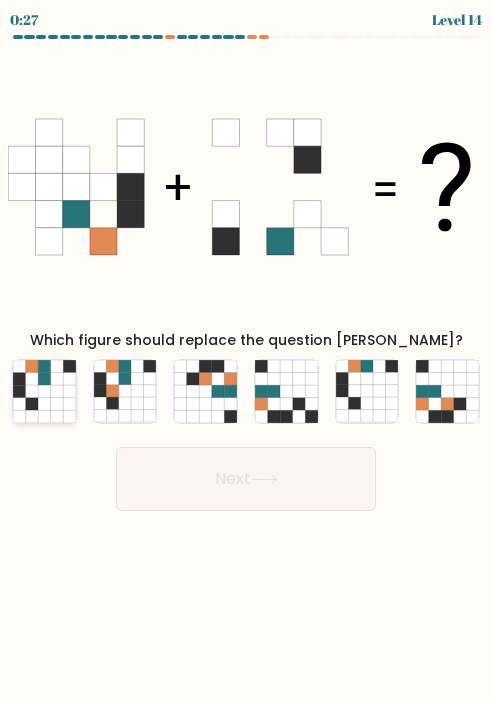 click 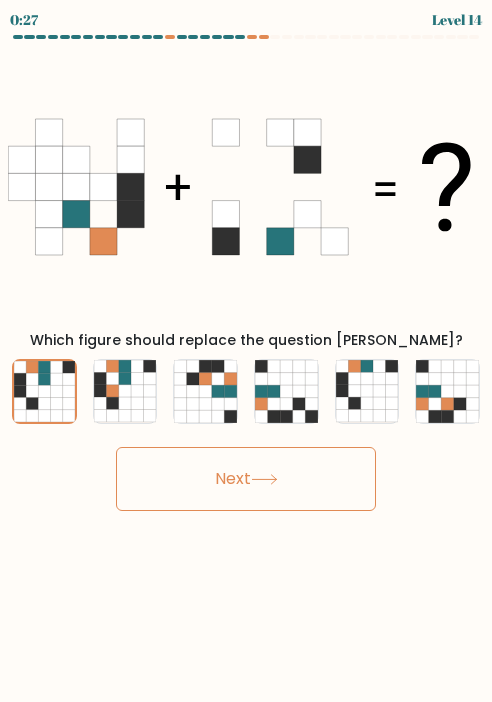 click on "Next" at bounding box center (246, 479) 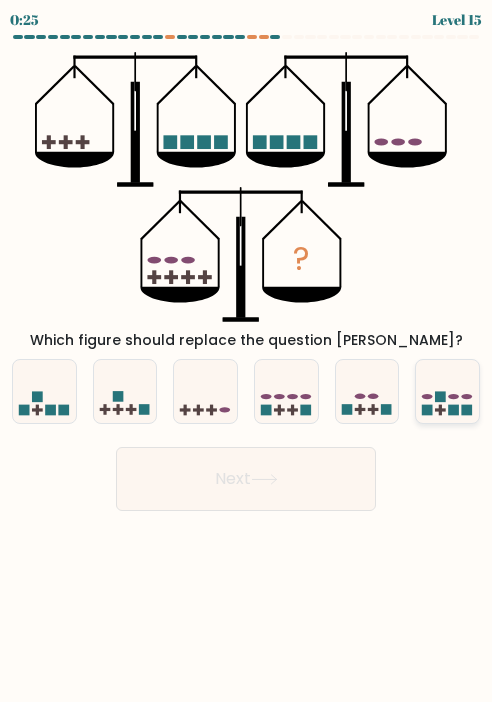 click 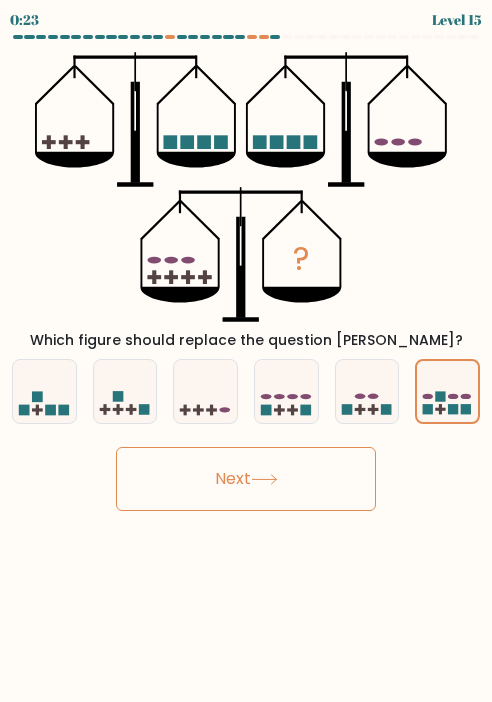click on "Next" at bounding box center (246, 479) 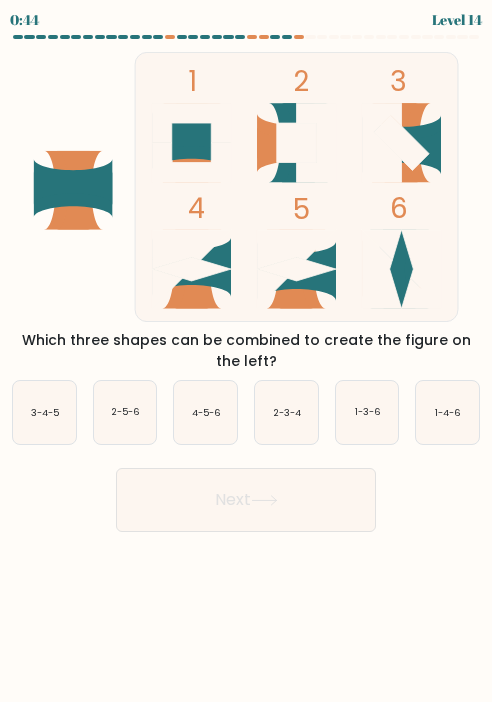 scroll, scrollTop: 0, scrollLeft: 0, axis: both 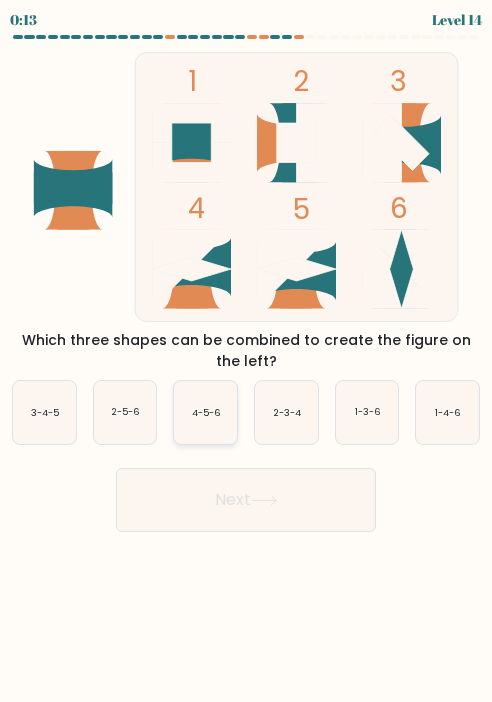 click on "4-5-6" 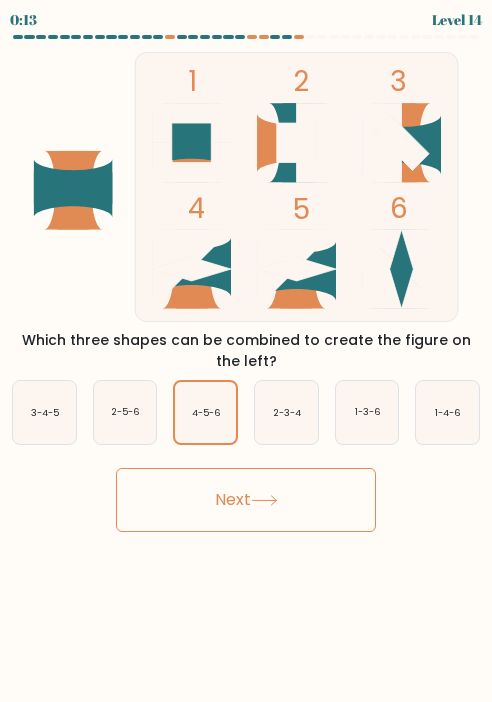 click on "Next" at bounding box center [246, 500] 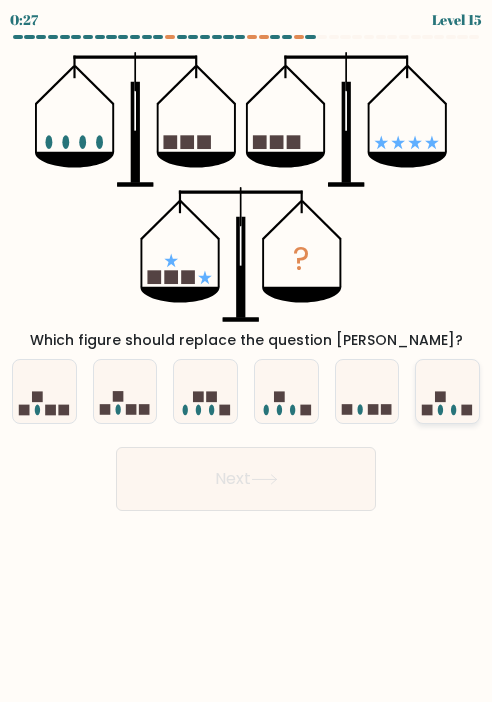 click 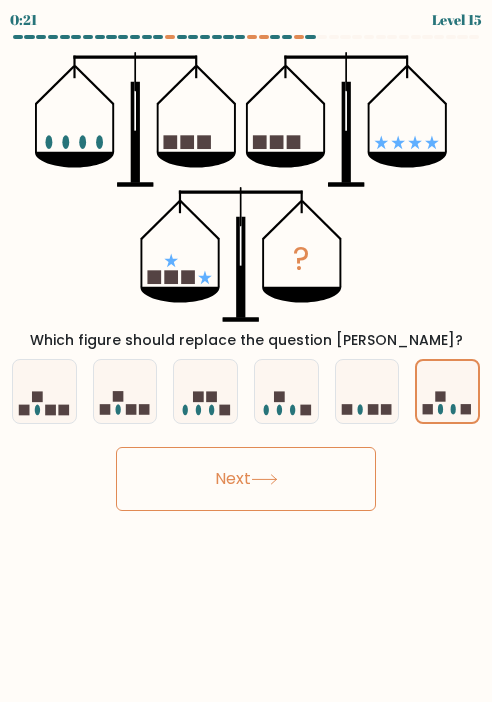 click on "Next" at bounding box center (246, 479) 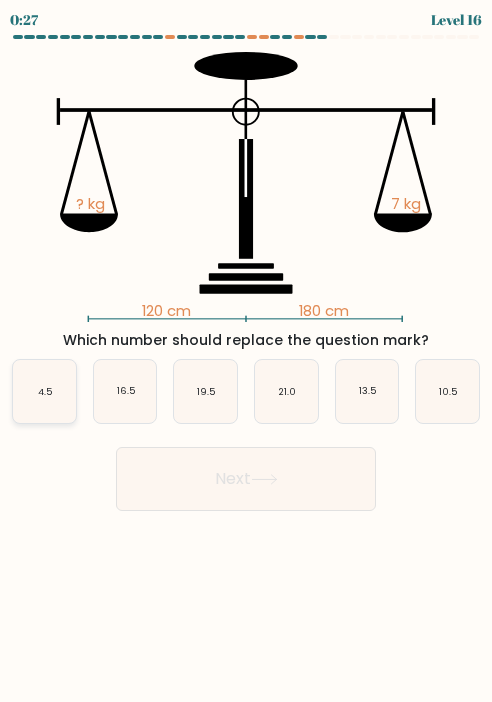 click on "4.5" 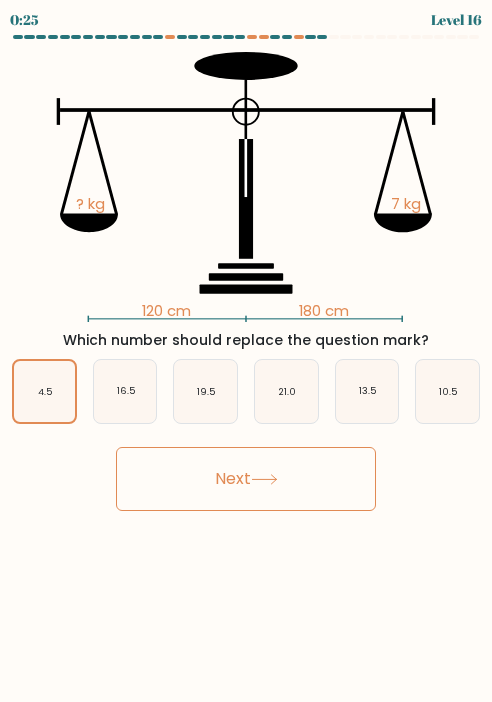 click on "Next" at bounding box center [246, 479] 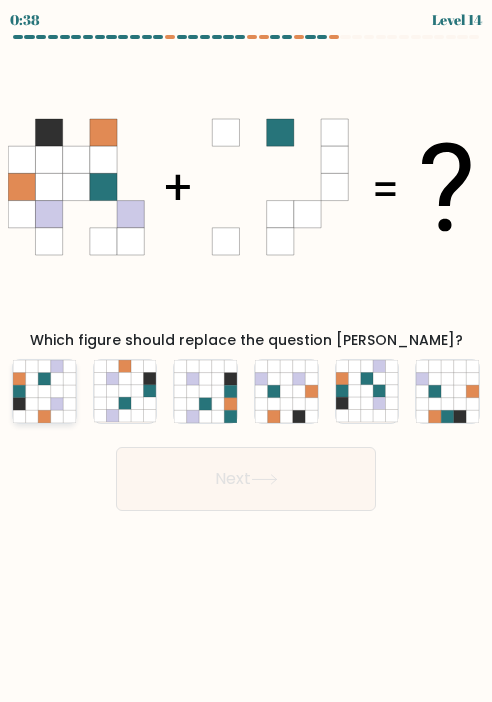 click 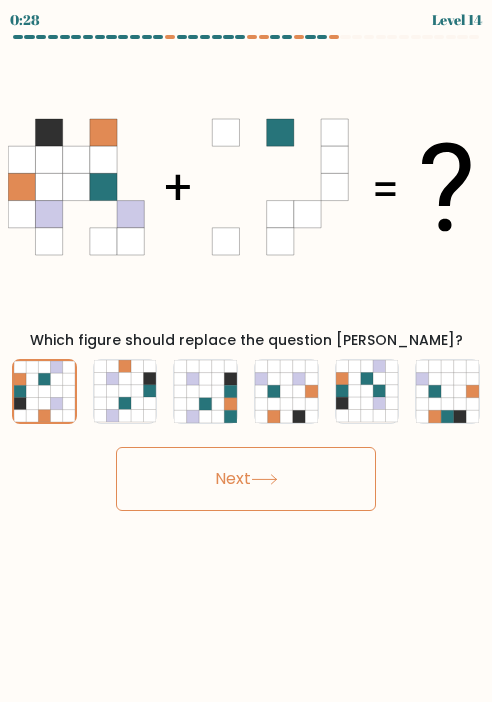 click on "Next" at bounding box center (246, 479) 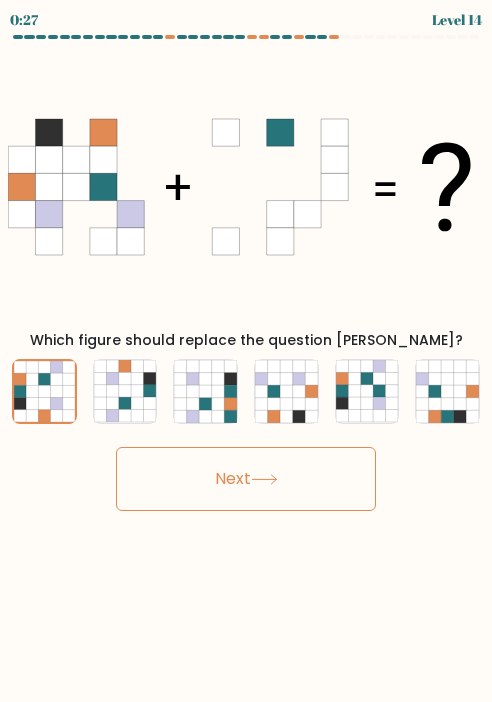 click on "Next" at bounding box center (246, 479) 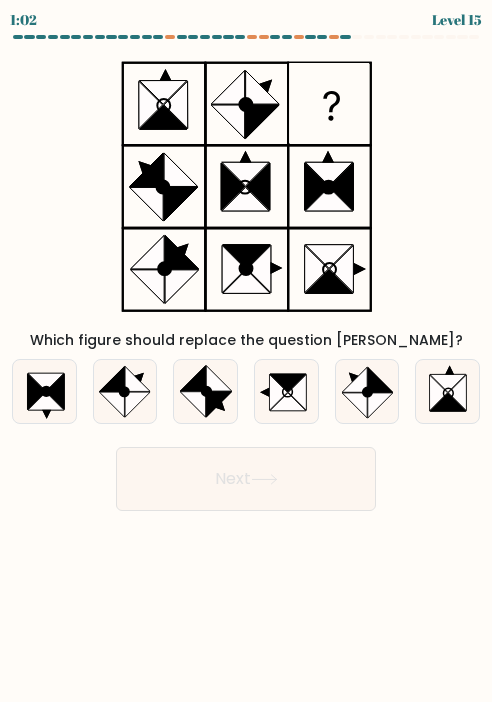 click 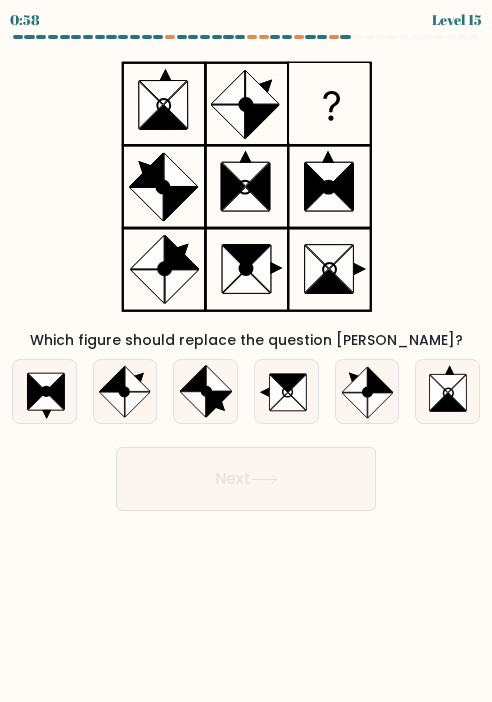 click 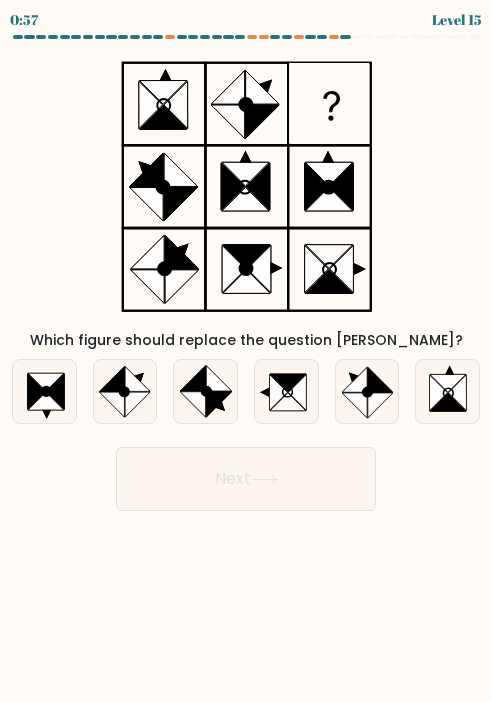 drag, startPoint x: 155, startPoint y: 104, endPoint x: 368, endPoint y: 314, distance: 299.11368 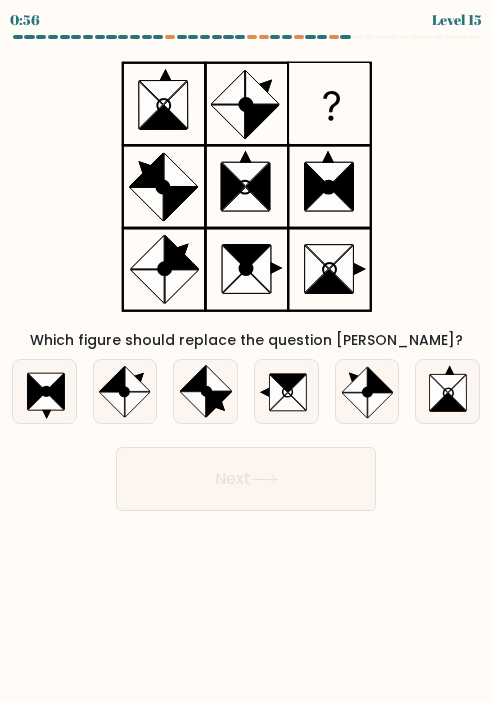 click 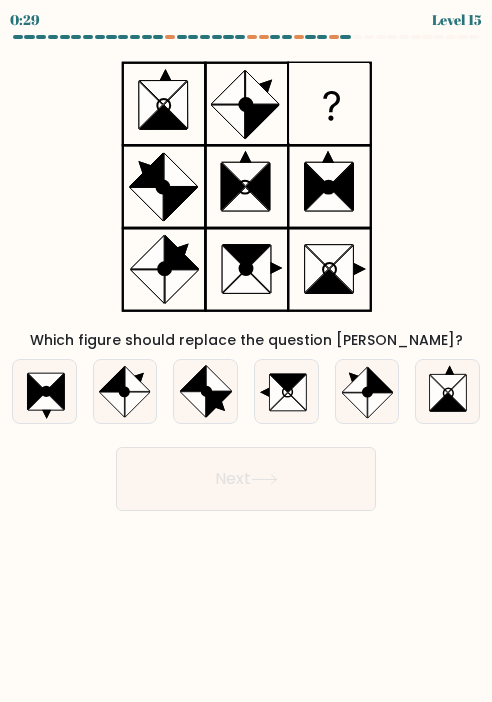 click 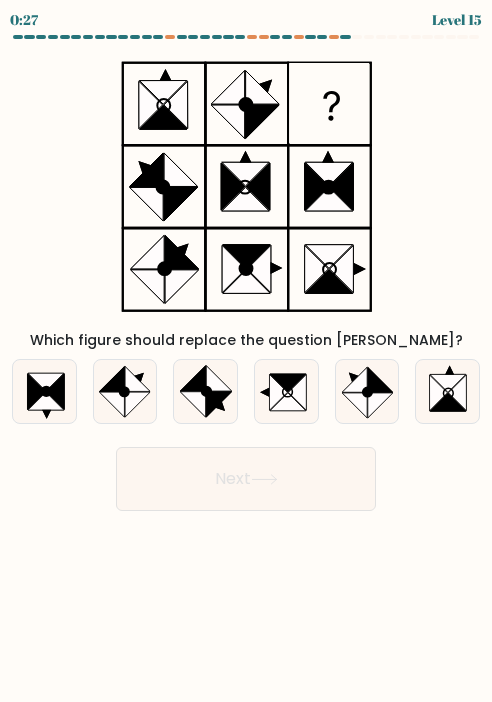 click 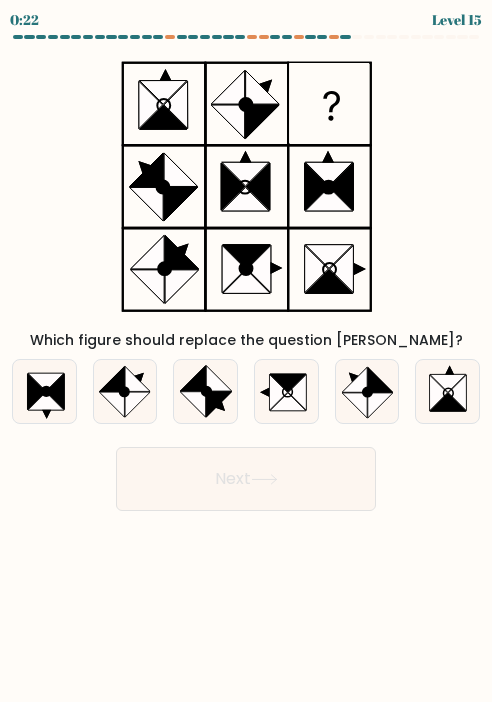 click 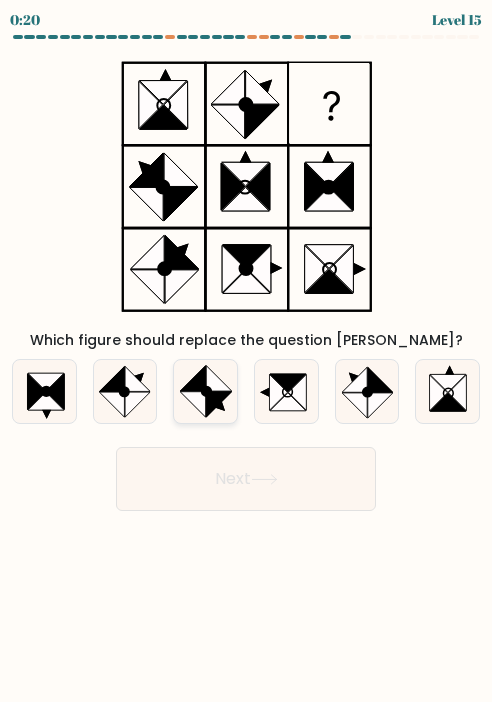 click 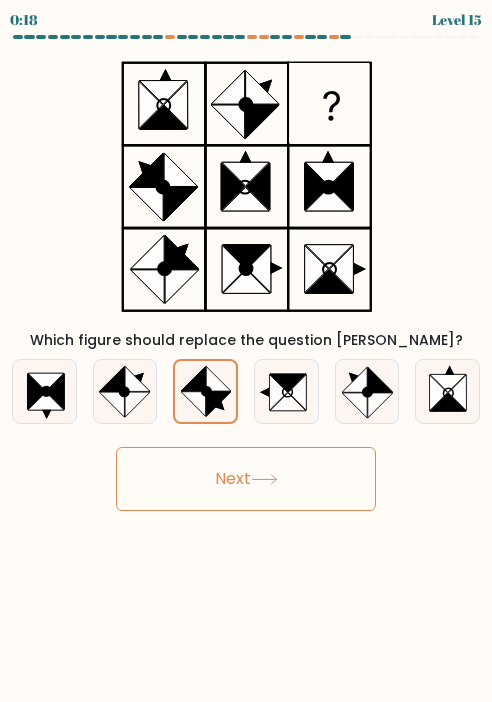 click on "Next" at bounding box center (246, 479) 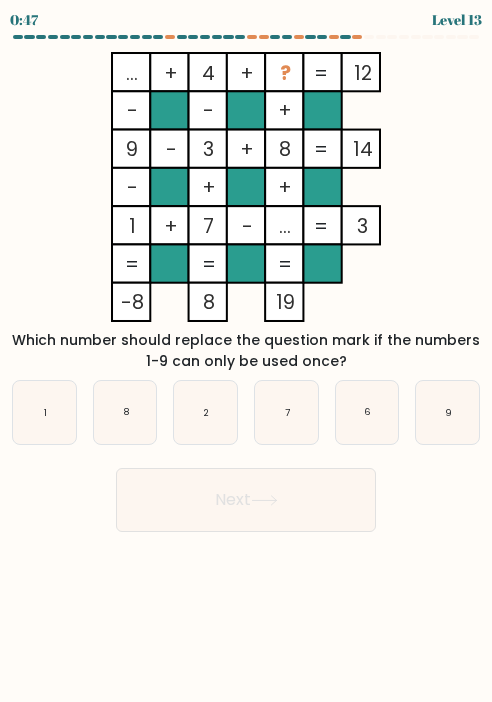 click on "?" 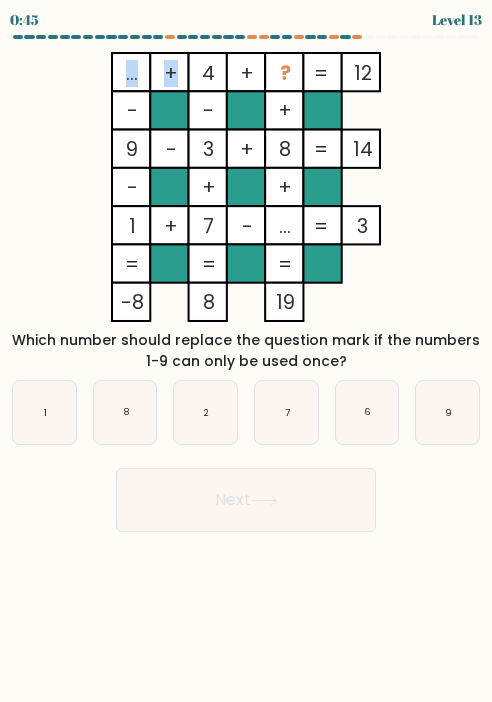 drag, startPoint x: 204, startPoint y: 72, endPoint x: 231, endPoint y: 74, distance: 27.073973 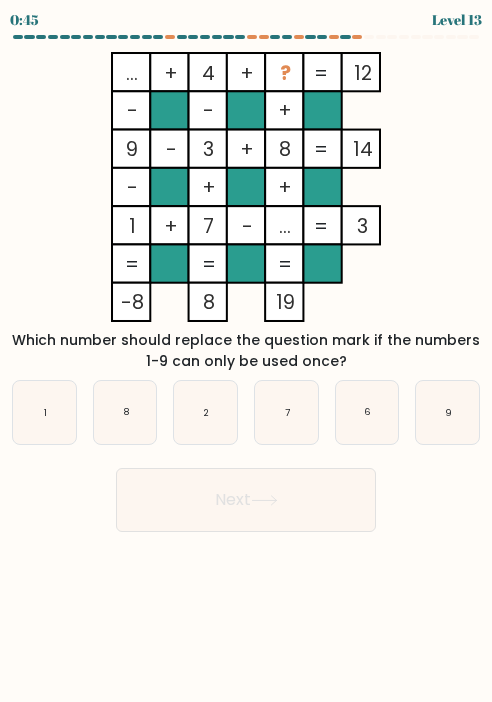 drag, startPoint x: 231, startPoint y: 74, endPoint x: 176, endPoint y: 110, distance: 65.734314 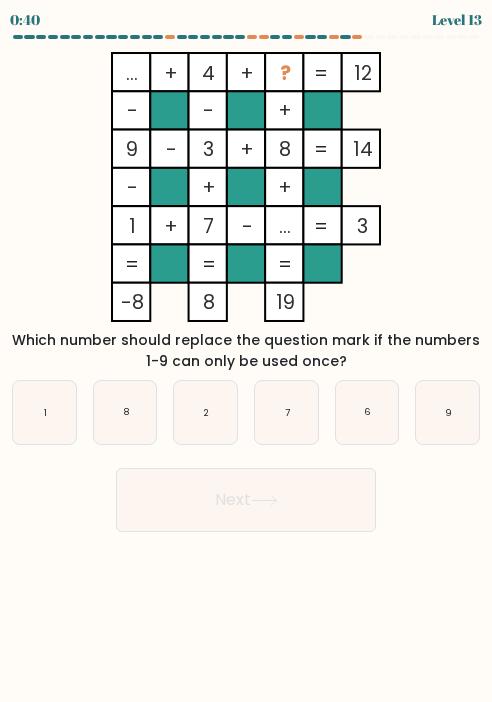 click on "8" 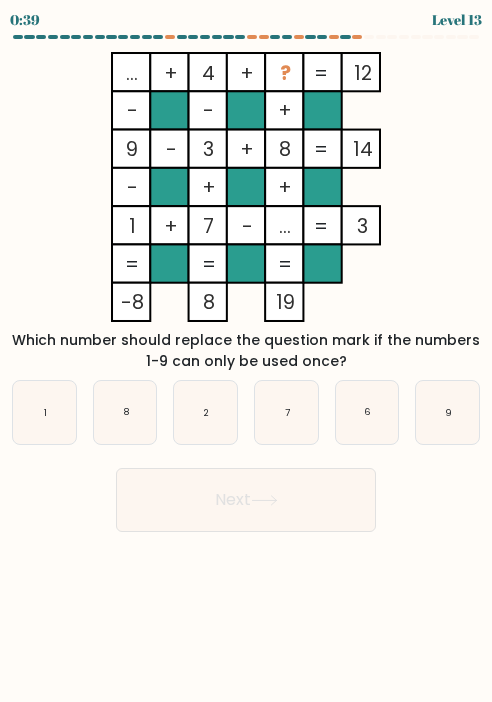 click on "19" 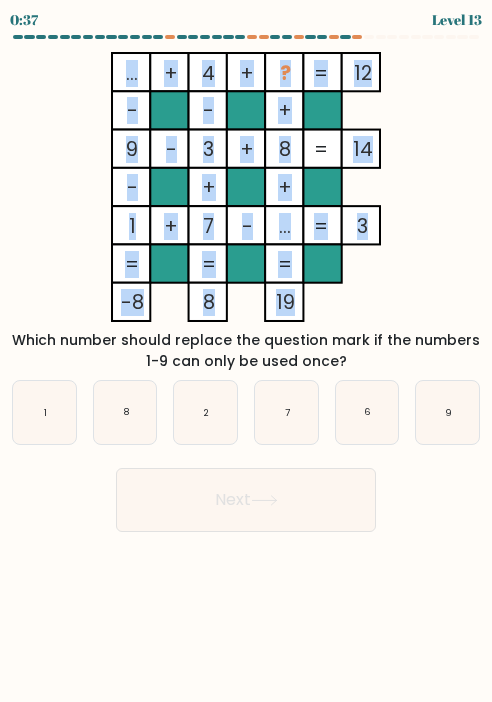 drag, startPoint x: 292, startPoint y: 305, endPoint x: 272, endPoint y: 305, distance: 20 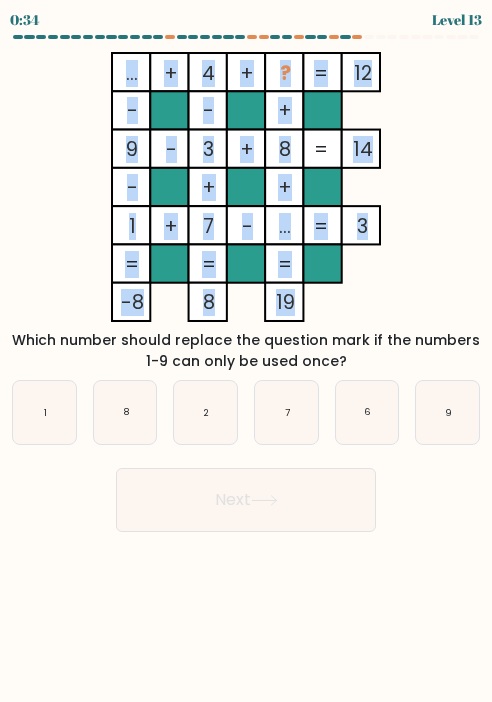drag, startPoint x: 272, startPoint y: 305, endPoint x: 204, endPoint y: 149, distance: 170.17638 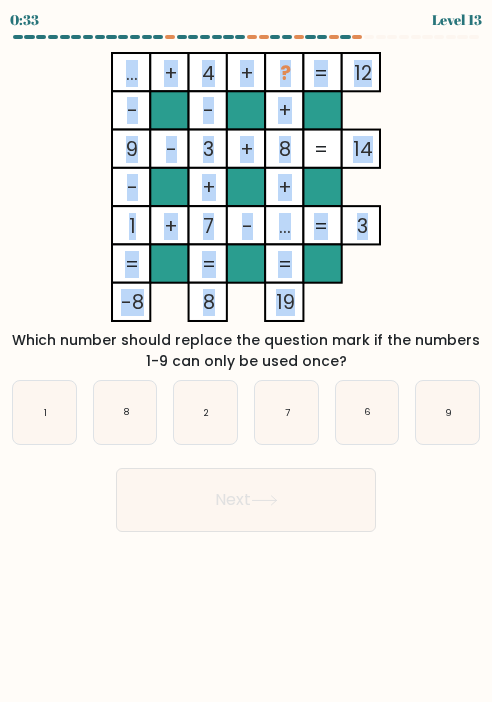 click on "3" 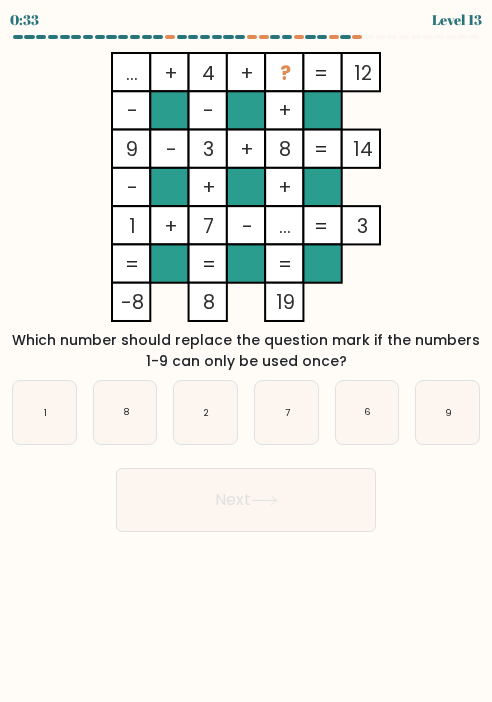 drag, startPoint x: 204, startPoint y: 149, endPoint x: 200, endPoint y: 130, distance: 19.416489 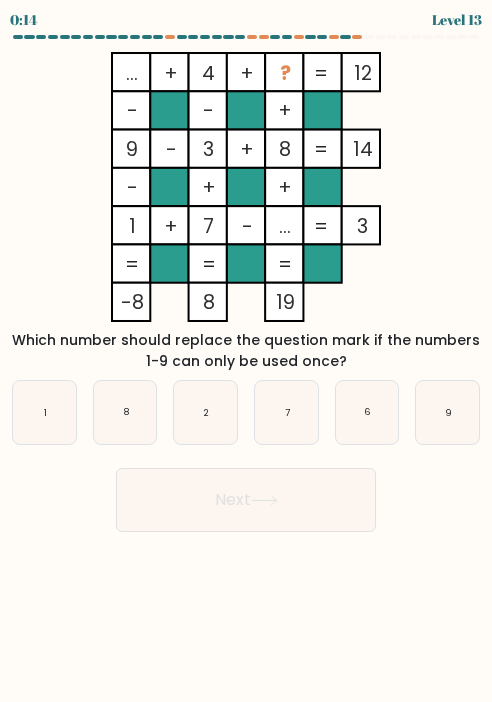 click on "..." 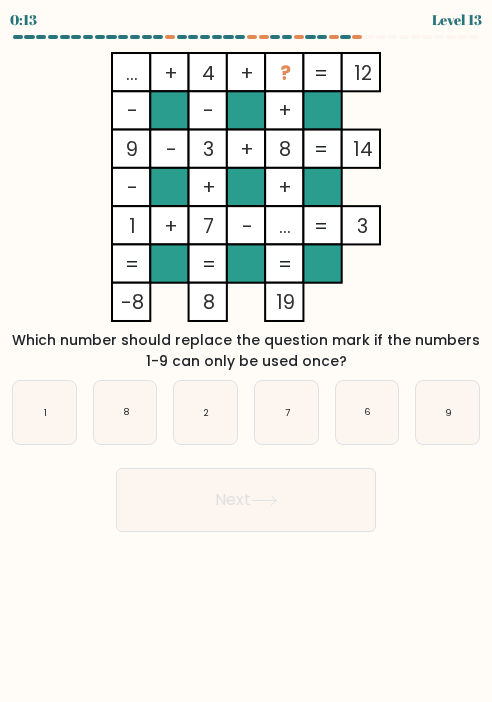 click on "..." 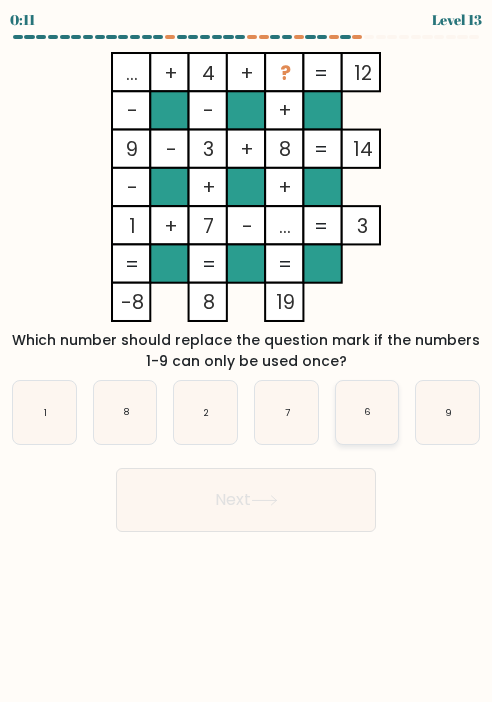 click on "6" 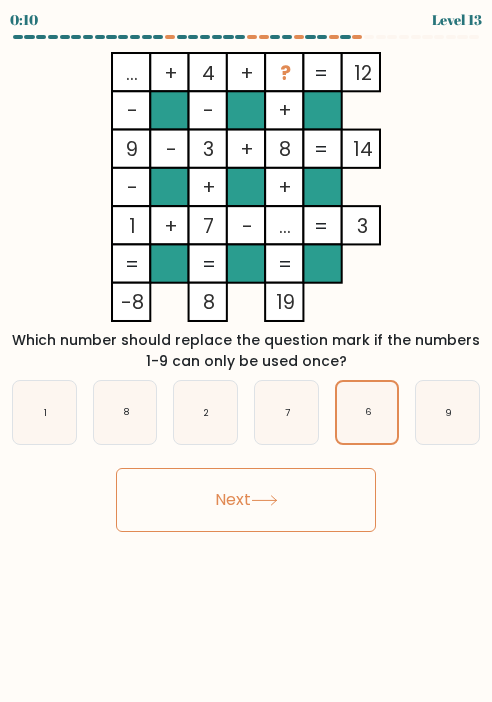 click on "Next" at bounding box center [246, 500] 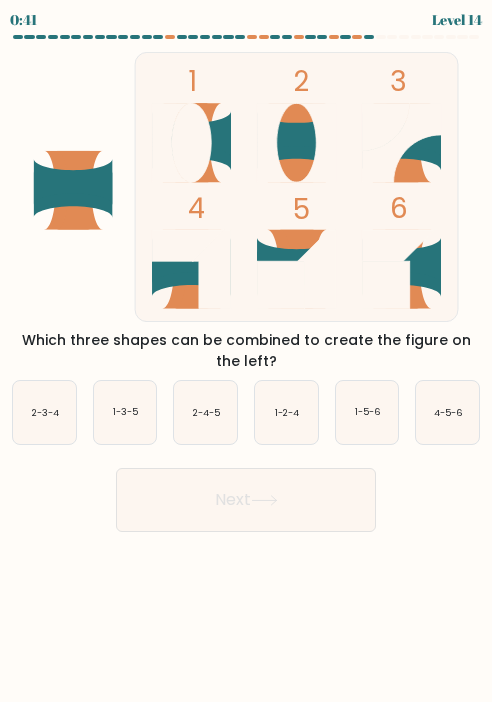 click 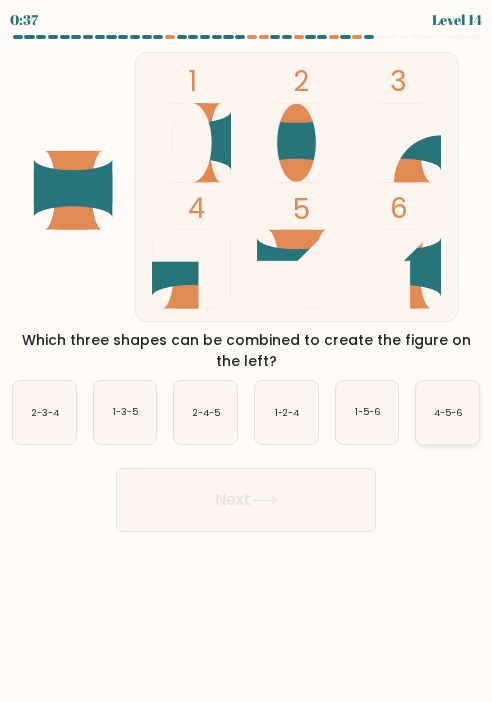 click on "4-5-6" 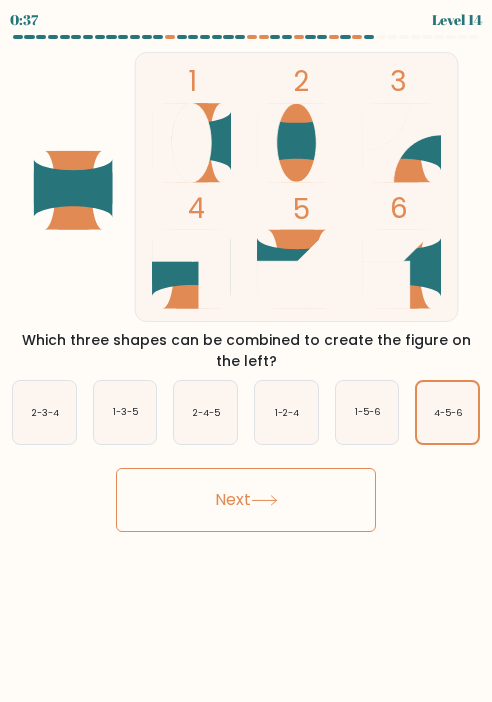 click on "Next" at bounding box center [246, 500] 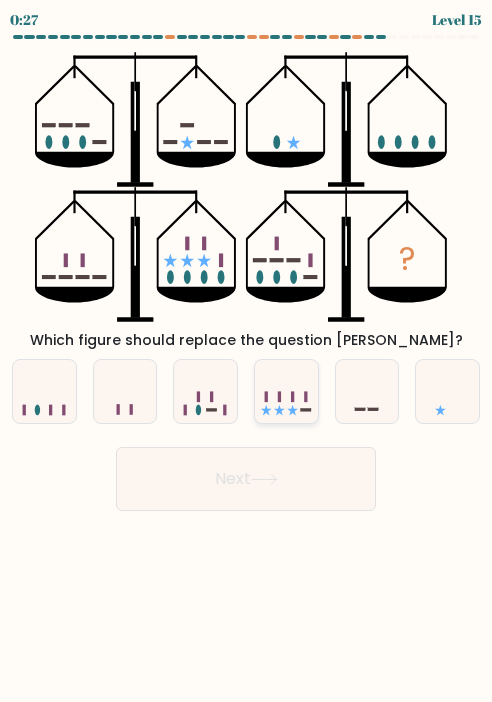 click 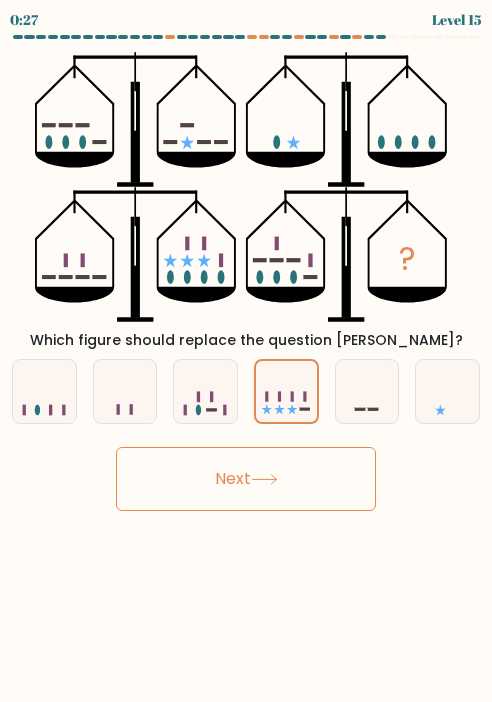 click 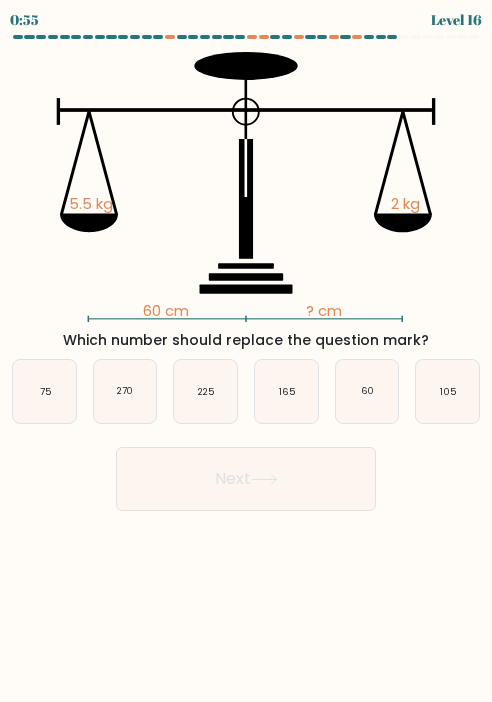 click on "60 cm   ? cm   5.5 kg   2 kg" 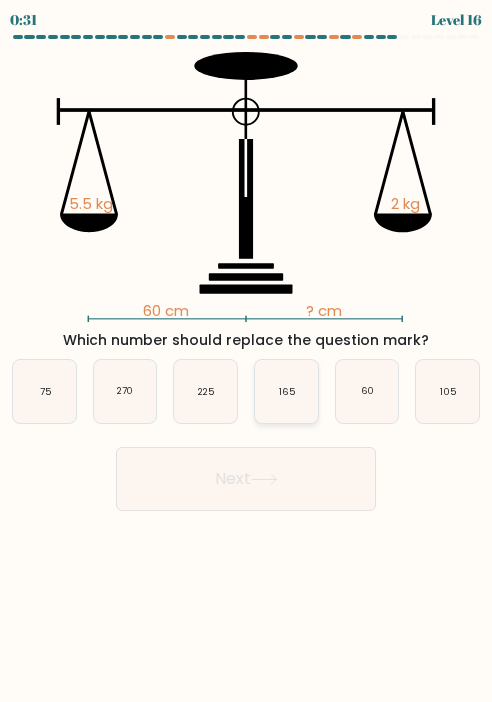 click on "165" 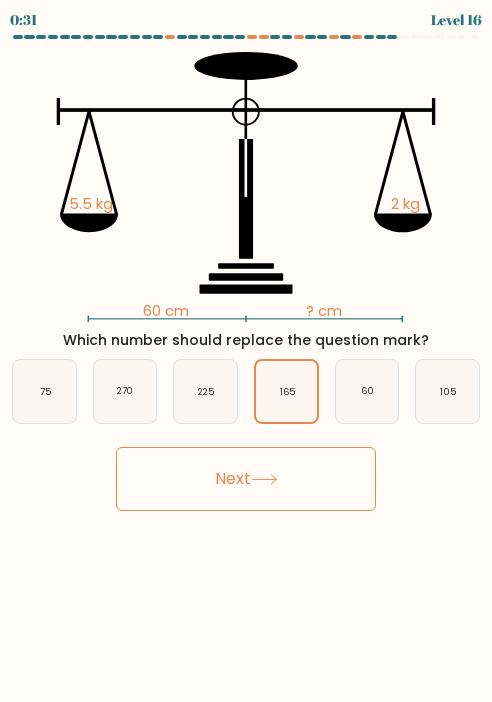 click on "0:31
Level 16" at bounding box center [246, 351] 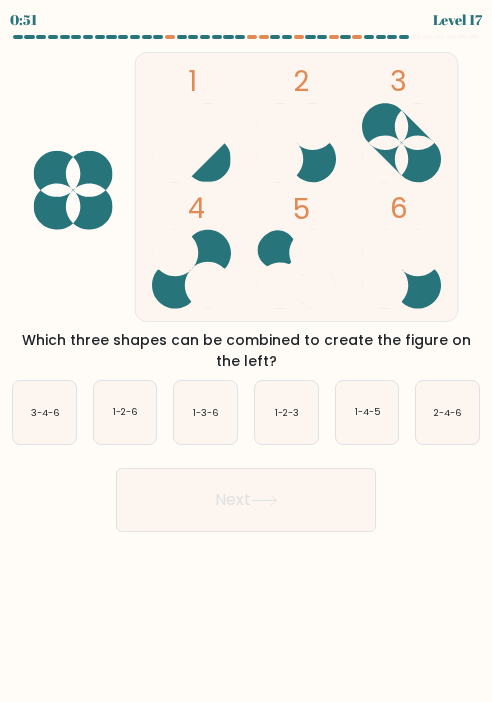 click 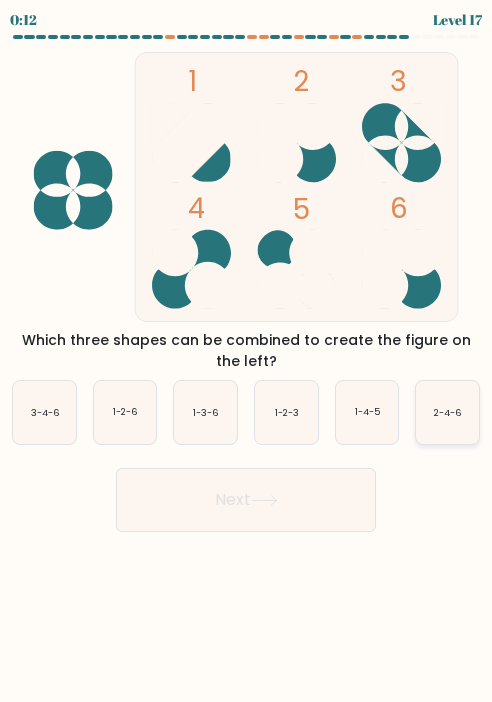 click on "2-4-6" 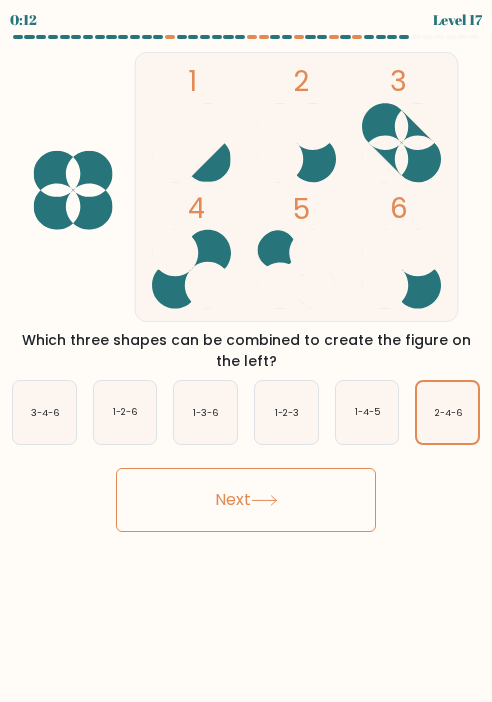 click on "Next" at bounding box center [246, 500] 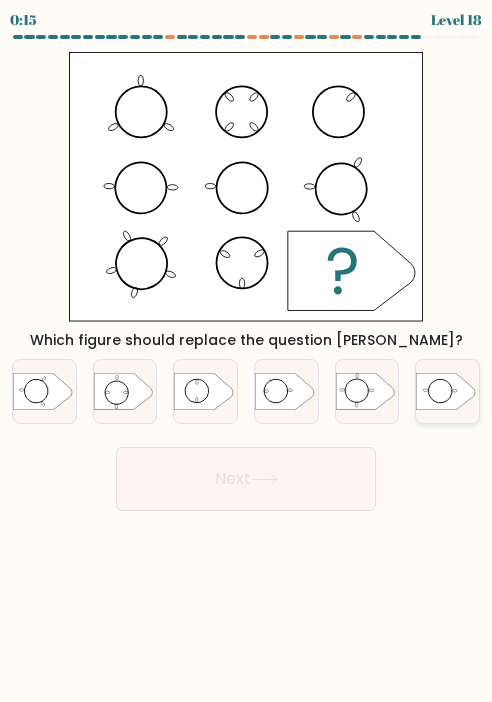 click 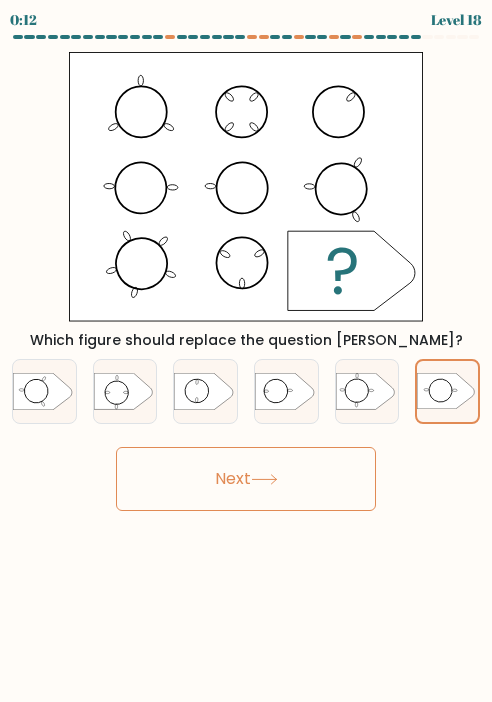 click on "Next" at bounding box center (246, 479) 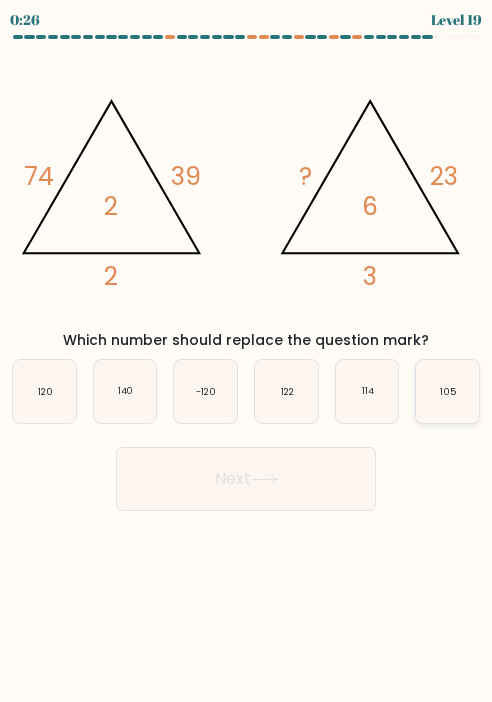 click on "105" 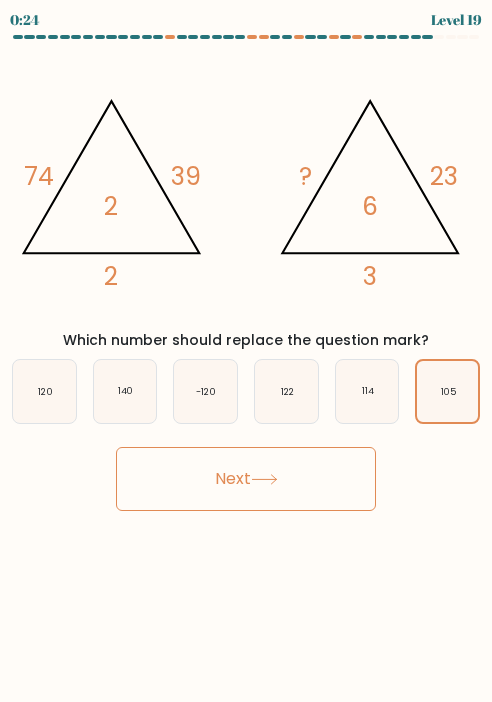 click on "Next" at bounding box center (246, 479) 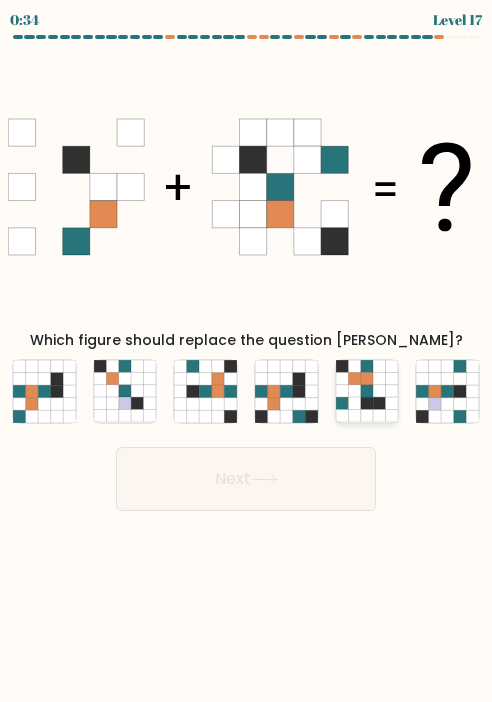 click 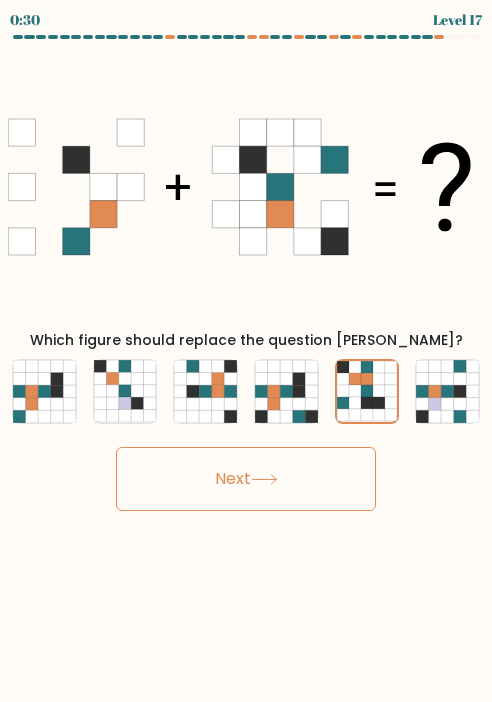 click on "Next" at bounding box center (246, 479) 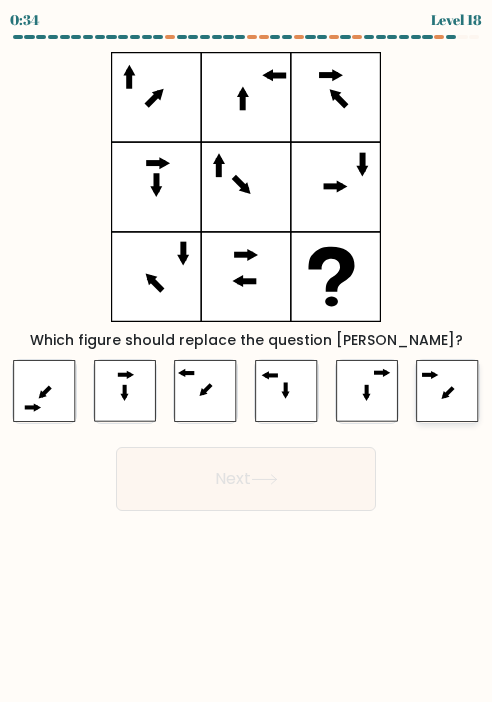 click 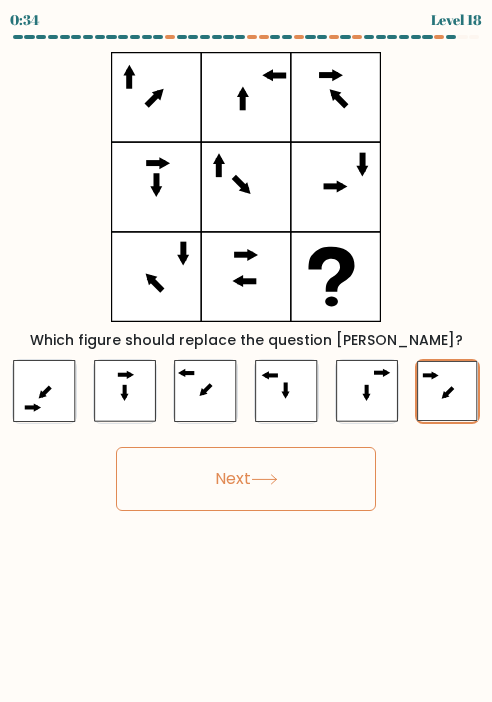 click on "Next" at bounding box center (246, 479) 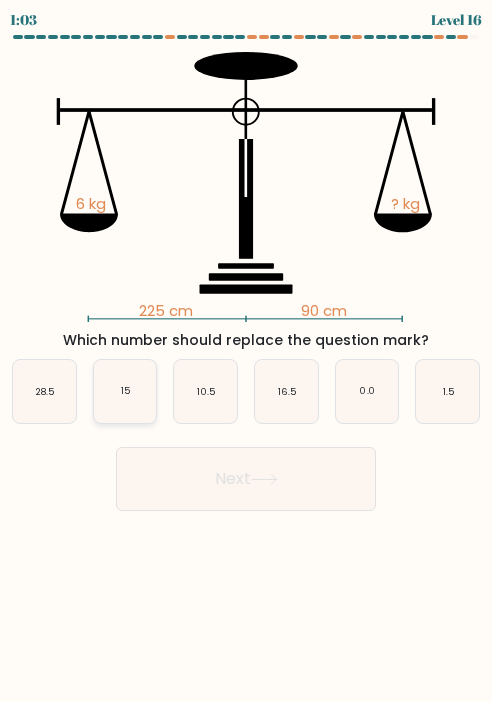 click on "15" 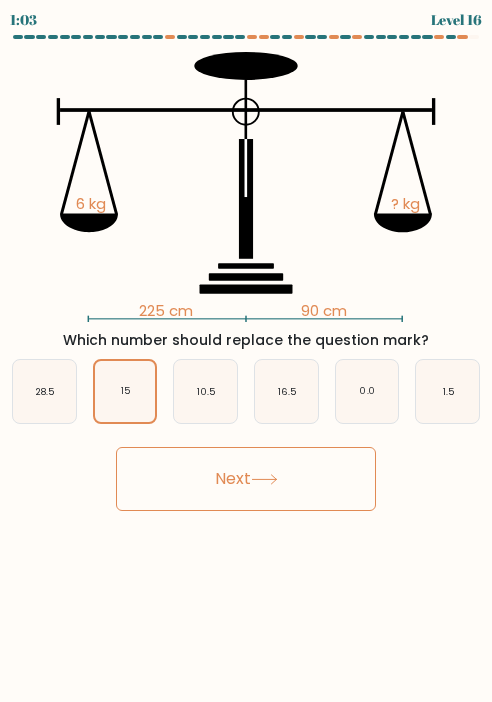 click on "Next" at bounding box center [246, 479] 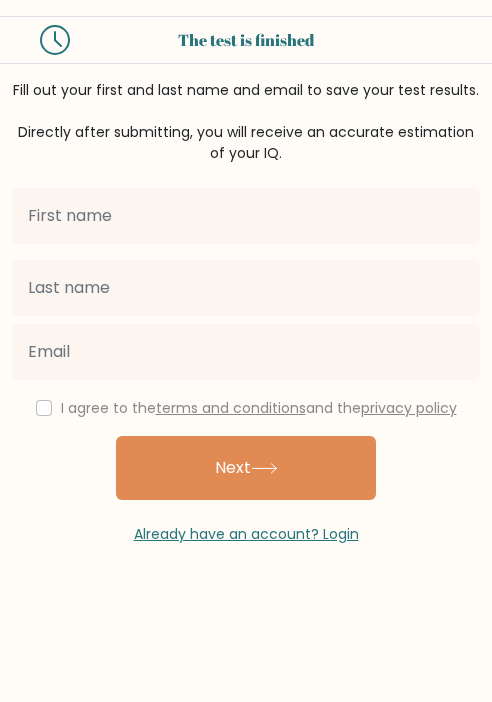 scroll, scrollTop: 0, scrollLeft: 0, axis: both 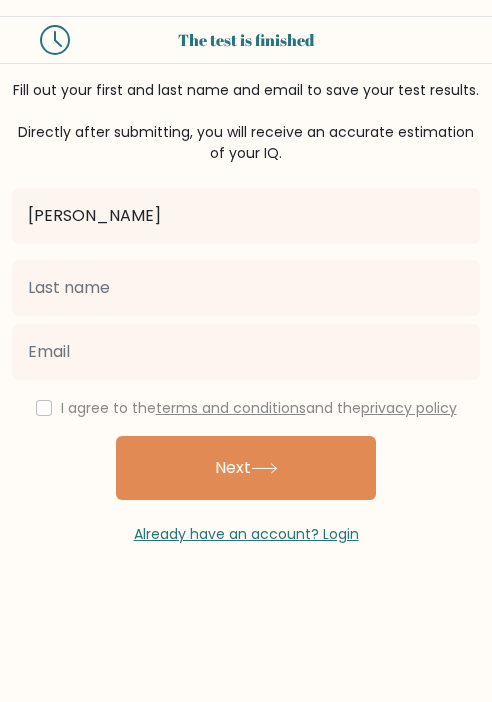 type on "[PERSON_NAME]" 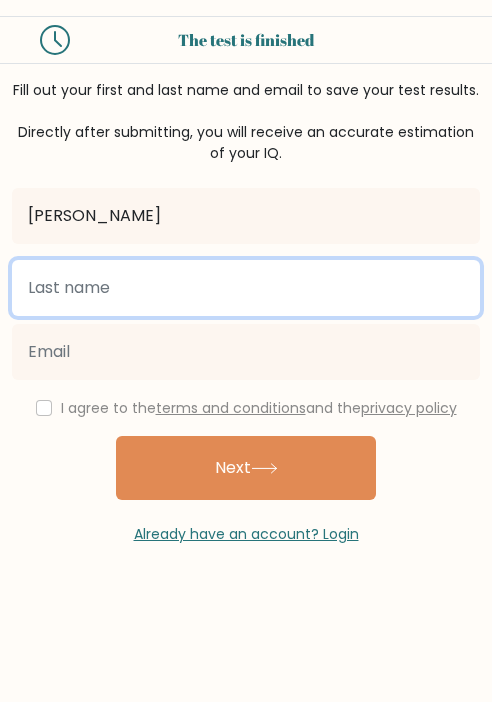 click at bounding box center (246, 288) 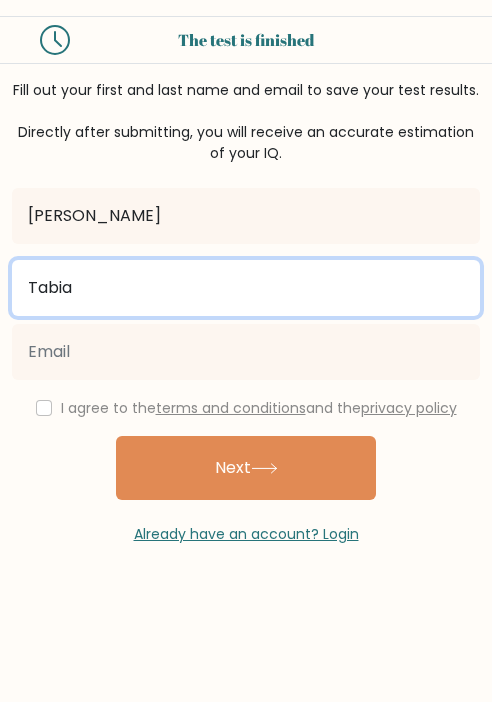 type on "Tabia" 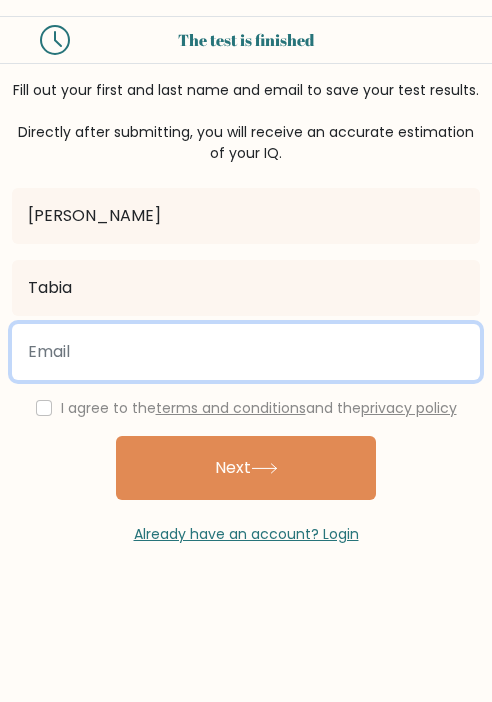 click at bounding box center [246, 352] 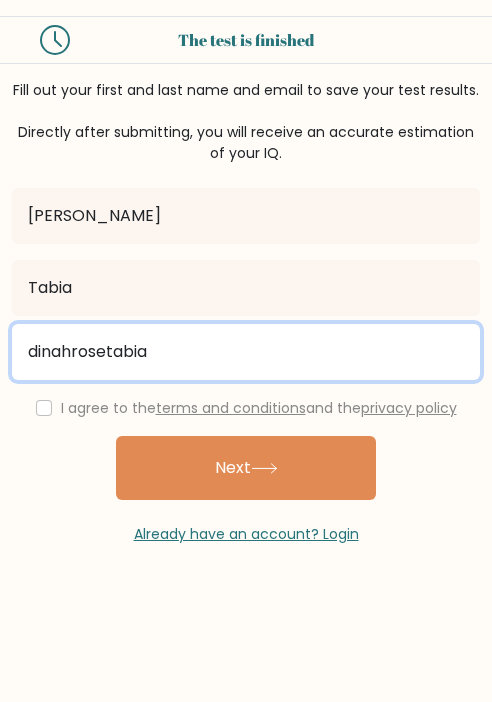 drag, startPoint x: 210, startPoint y: 366, endPoint x: -108, endPoint y: 357, distance: 318.12732 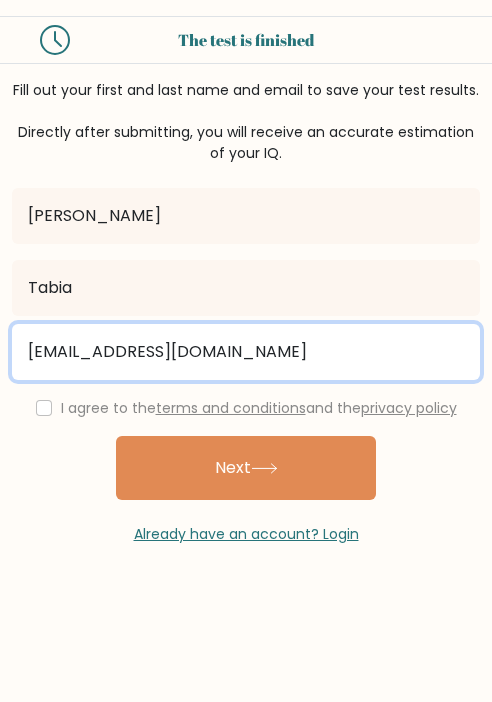 type on "[EMAIL_ADDRESS][DOMAIN_NAME]" 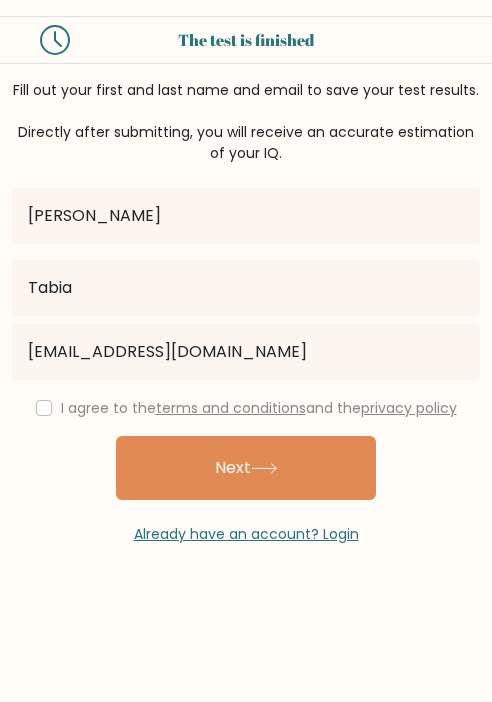 click on "I agree to the  terms and conditions  and the  privacy policy" at bounding box center [246, 408] 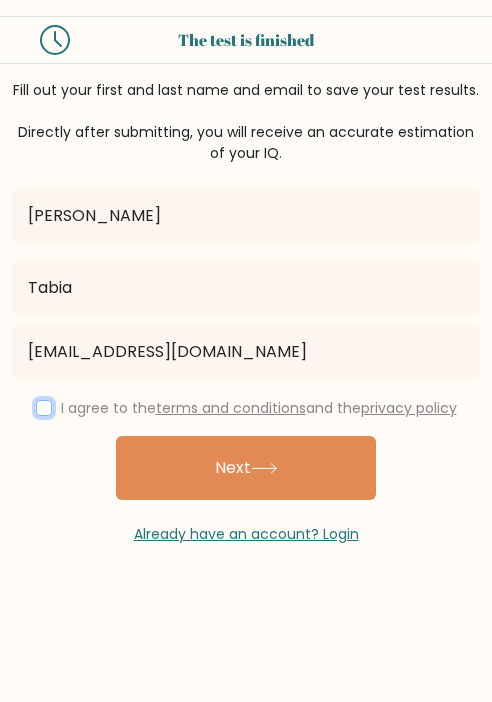 click at bounding box center [44, 408] 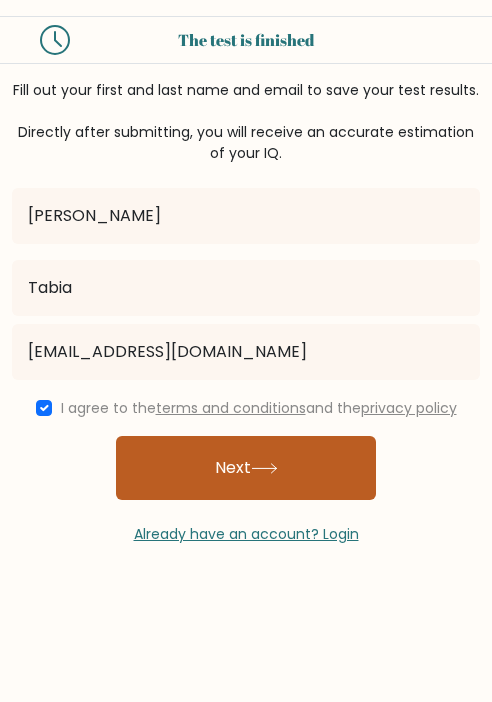 click on "Next" at bounding box center [246, 468] 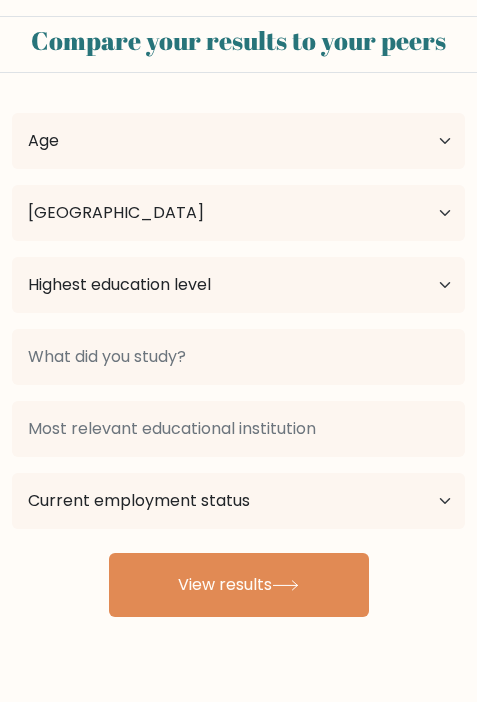 select on "PH" 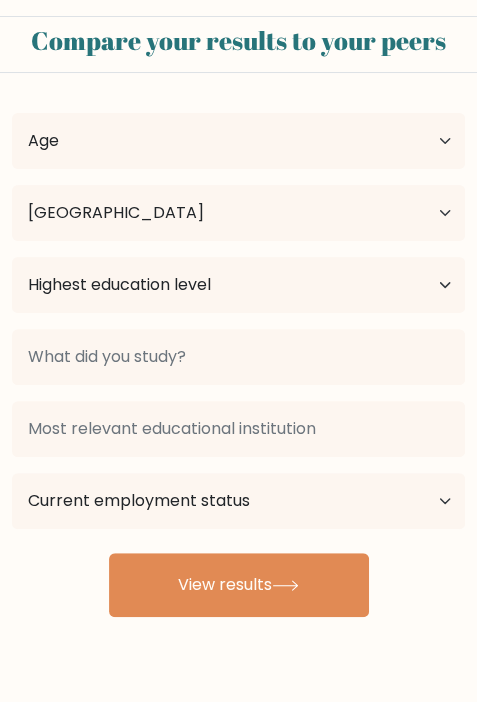 click on "Country
Afghanistan
Albania
Algeria
American Samoa
Andorra
Angola
Anguilla
Antarctica
Antigua and Barbuda
Argentina
Armenia
Aruba
Australia
Austria
Azerbaijan
Bahamas
Bahrain
Bangladesh
Barbados
Belarus
Belgium
Belize
Benin
Bermuda
Bhutan
Bolivia
Bonaire, Sint Eustatius and Saba
Bosnia and Herzegovina
Botswana
Bouvet Island
Brazil
British Indian Ocean Territory
Brunei
Bulgaria
Burkina Faso
Burundi
Cabo Verde
Cambodia
Cameroon
Canada
Cayman Islands
Central African Republic
Chad
Chile
China
Christmas Island
Cocos (Keeling) Islands
Colombia
Comoros
Congo
Congo (the Democratic Republic of the)
Cook Islands
Costa Rica
Côte d'Ivoire Cuba" at bounding box center (238, 213) 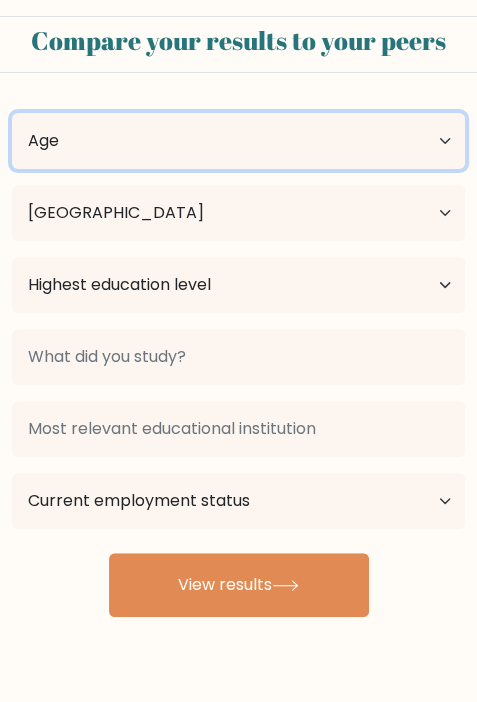 click on "Age
Under 18 years old
18-24 years old
25-34 years old
35-44 years old
45-54 years old
55-64 years old
65 years old and above" at bounding box center [238, 141] 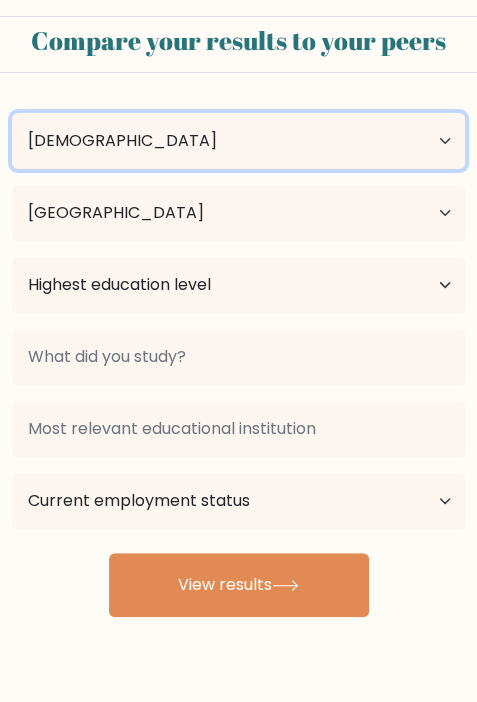click on "Age
Under 18 years old
18-24 years old
25-34 years old
35-44 years old
45-54 years old
55-64 years old
65 years old and above" at bounding box center [238, 141] 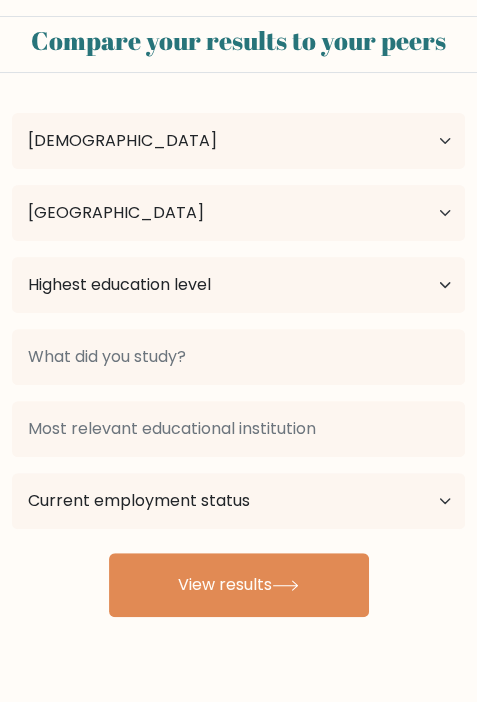 click on "Highest education level
No schooling
Primary
Lower Secondary
Upper Secondary
Occupation Specific
Bachelor's degree
Master's degree
Doctoral degree" at bounding box center [238, 285] 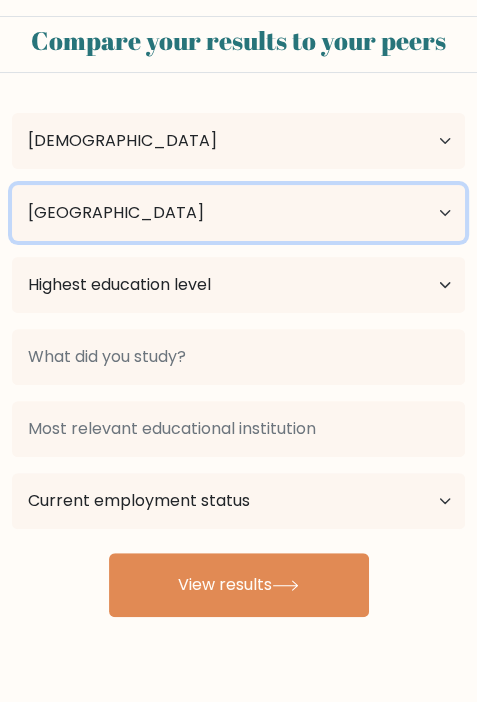 click on "Country
Afghanistan
Albania
Algeria
American Samoa
Andorra
Angola
Anguilla
Antarctica
Antigua and Barbuda
Argentina
Armenia
Aruba
Australia
Austria
Azerbaijan
Bahamas
Bahrain
Bangladesh
Barbados
Belarus
Belgium
Belize
Benin
Bermuda
Bhutan
Bolivia
Bonaire, Sint Eustatius and Saba
Bosnia and Herzegovina
Botswana
Bouvet Island
Brazil
British Indian Ocean Territory
Brunei
Bulgaria
Burkina Faso
Burundi
Cabo Verde
Cambodia
Cameroon
Canada
Cayman Islands
Central African Republic
Chad
Chile
China
Christmas Island
Cocos (Keeling) Islands
Colombia
Comoros
Congo
Congo (the Democratic Republic of the)
Cook Islands
Costa Rica
Côte d'Ivoire
Croatia
Cuba" at bounding box center (238, 213) 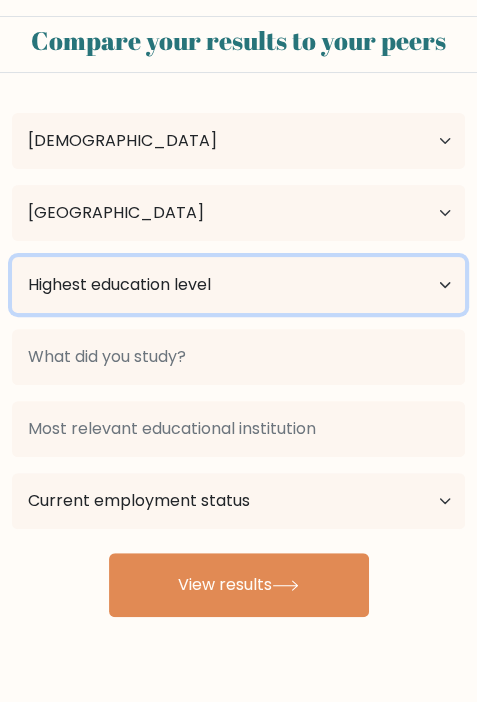 click on "Highest education level
No schooling
Primary
Lower Secondary
Upper Secondary
Occupation Specific
Bachelor's degree
Master's degree
Doctoral degree" at bounding box center (238, 285) 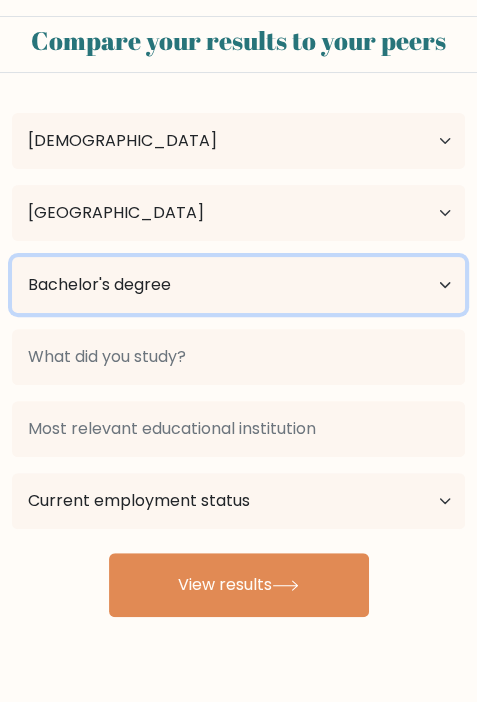 click on "Highest education level
No schooling
Primary
Lower Secondary
Upper Secondary
Occupation Specific
Bachelor's degree
Master's degree
Doctoral degree" at bounding box center [238, 285] 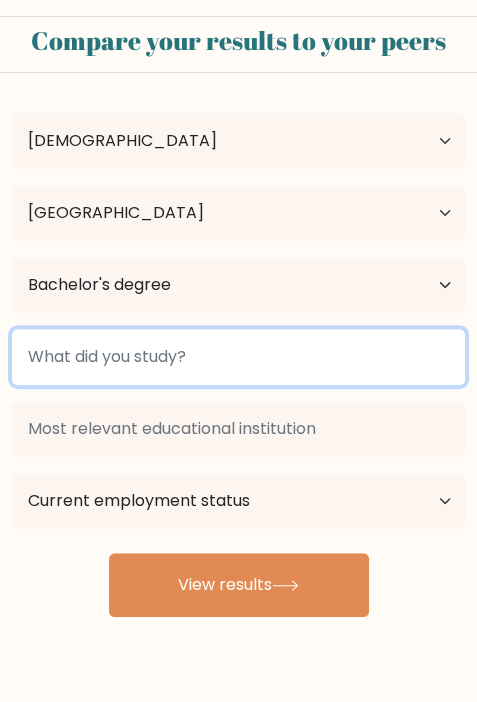 click at bounding box center [238, 357] 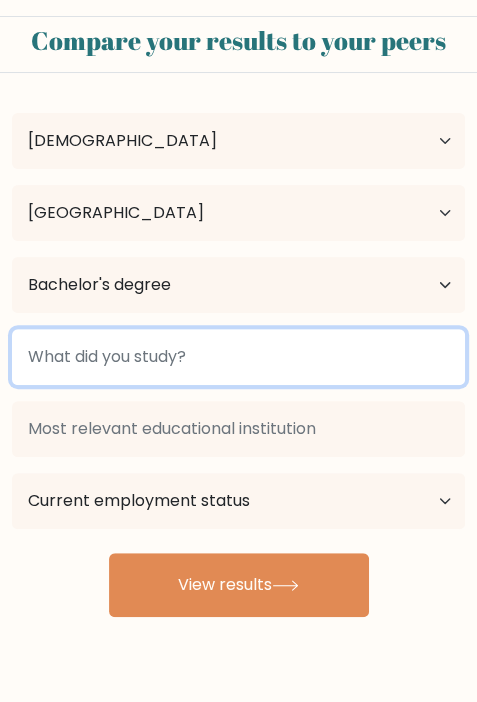 click at bounding box center [238, 357] 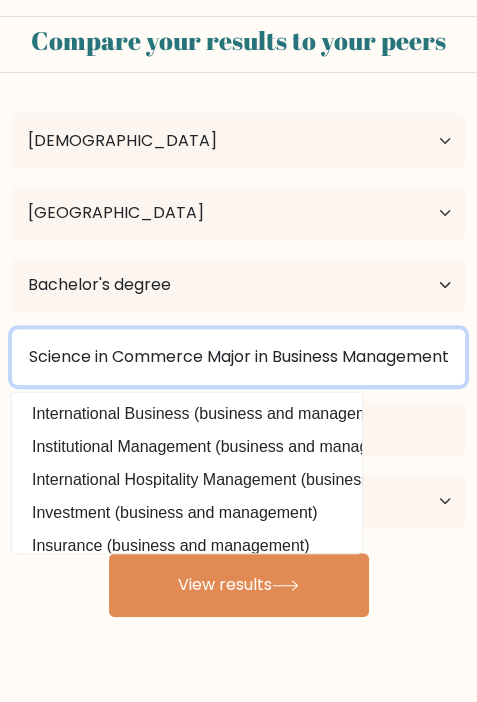 scroll, scrollTop: 0, scrollLeft: 104, axis: horizontal 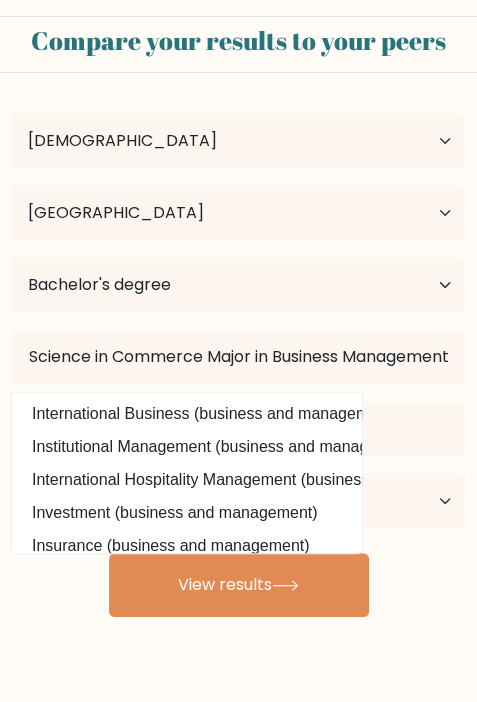 click on "Bachelor of Science in Commerce Major in Business Management
International Business (business and management)
Institutional Management (business and management)
International Hospitality Management (business and management)
Investment (business and management)
Insurance (business and management)
International Marketing (business and management)
Office Administration (business and management)
Management And Organisation Of Education (business and management)
Business Information Systems (computing)
Business Information Technology (computing)" at bounding box center [238, 357] 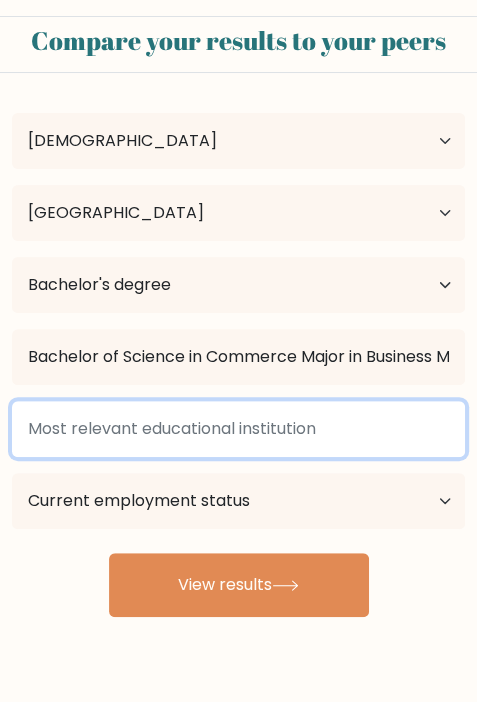 click at bounding box center [238, 429] 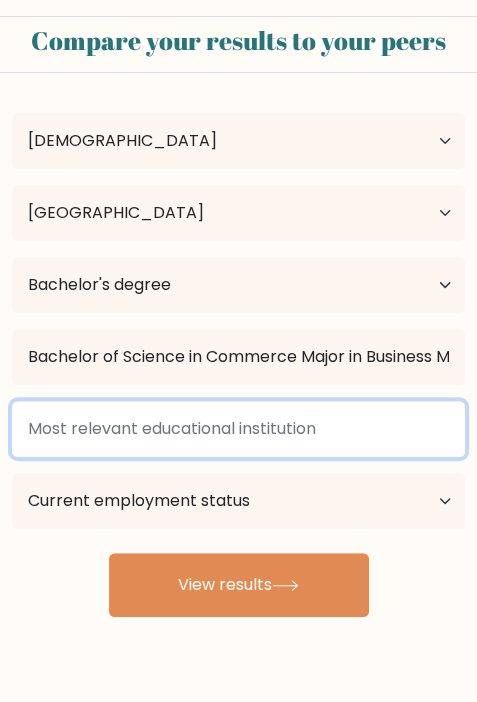 click at bounding box center [238, 429] 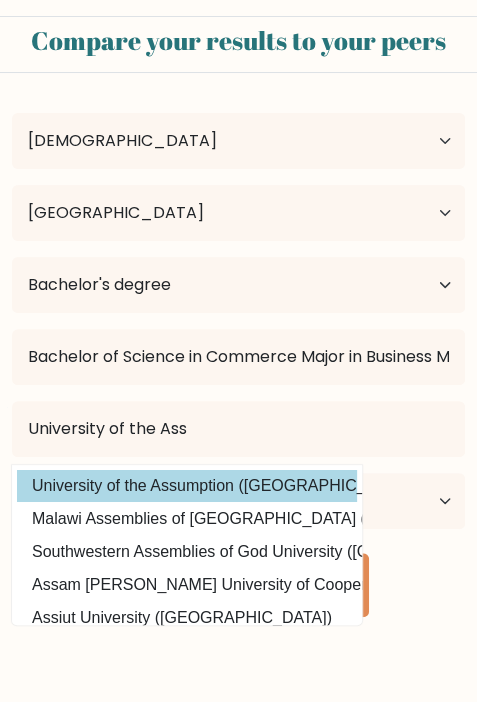 click on "University of the Assumption (Philippines)" at bounding box center (187, 486) 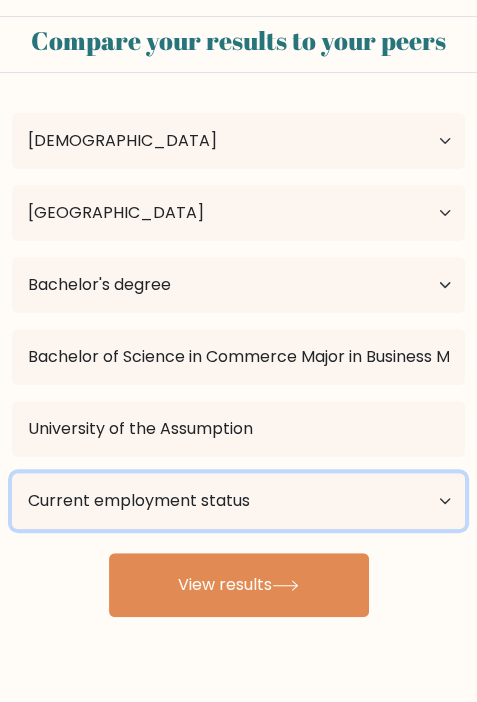 click on "Current employment status
Employed
Student
Retired
Other / prefer not to answer" at bounding box center (238, 501) 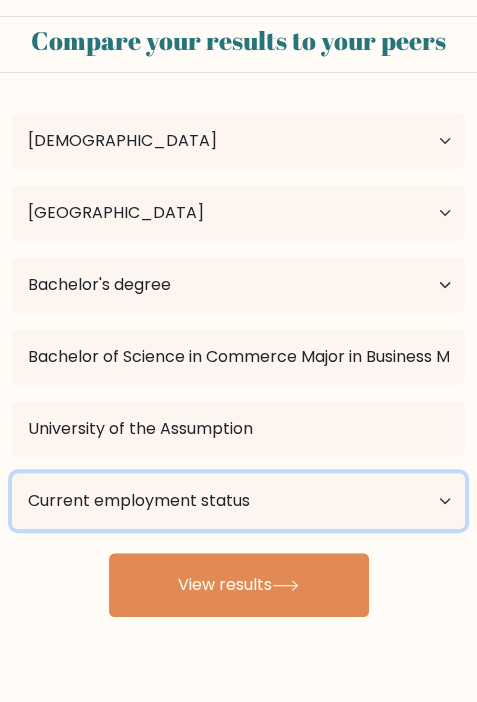 select on "other" 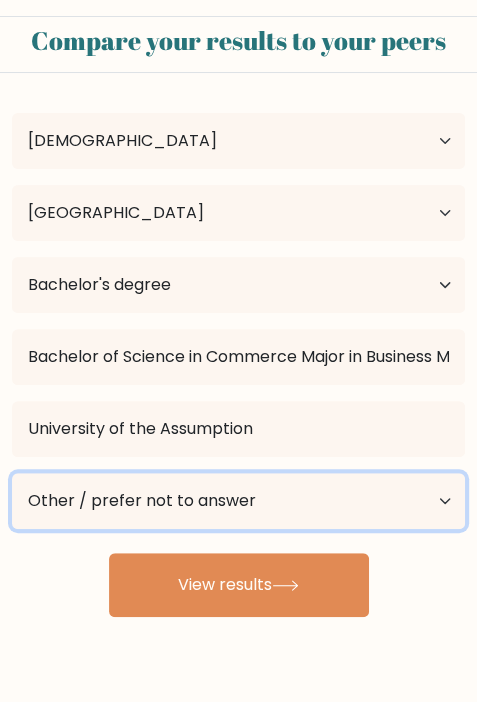 click on "Current employment status
Employed
Student
Retired
Other / prefer not to answer" at bounding box center [238, 501] 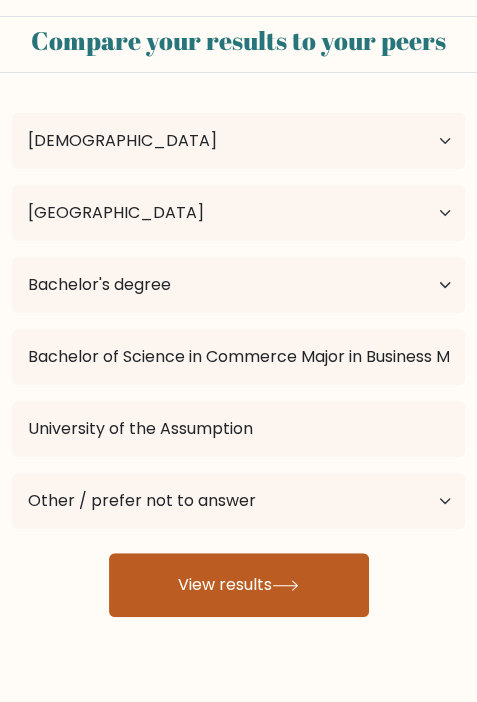 click on "View results" at bounding box center [239, 585] 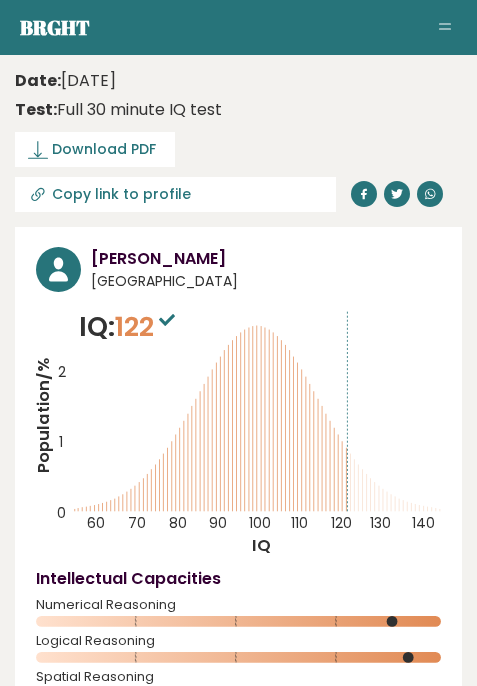 scroll, scrollTop: 0, scrollLeft: 0, axis: both 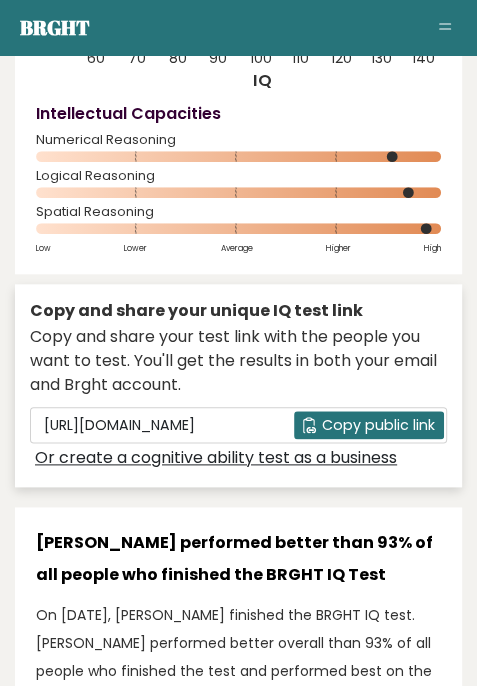 click on "Copy public link" at bounding box center (378, 425) 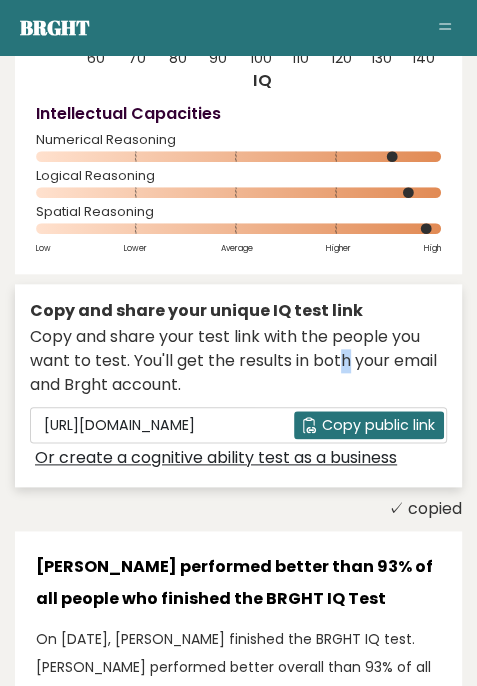 drag, startPoint x: 415, startPoint y: 426, endPoint x: 337, endPoint y: 369, distance: 96.60745 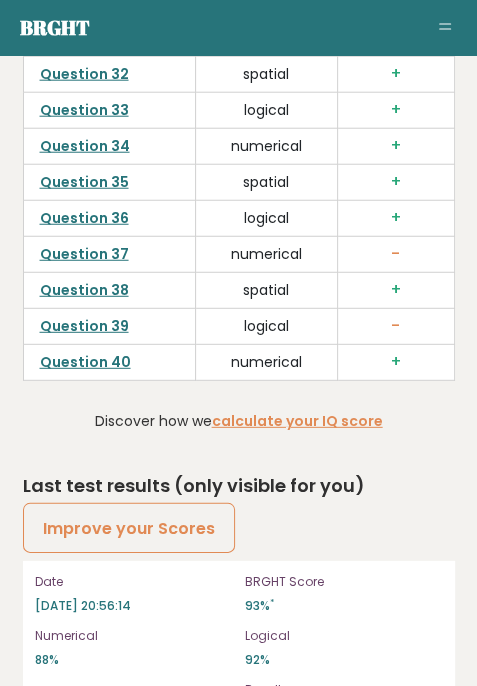 scroll, scrollTop: 6396, scrollLeft: 0, axis: vertical 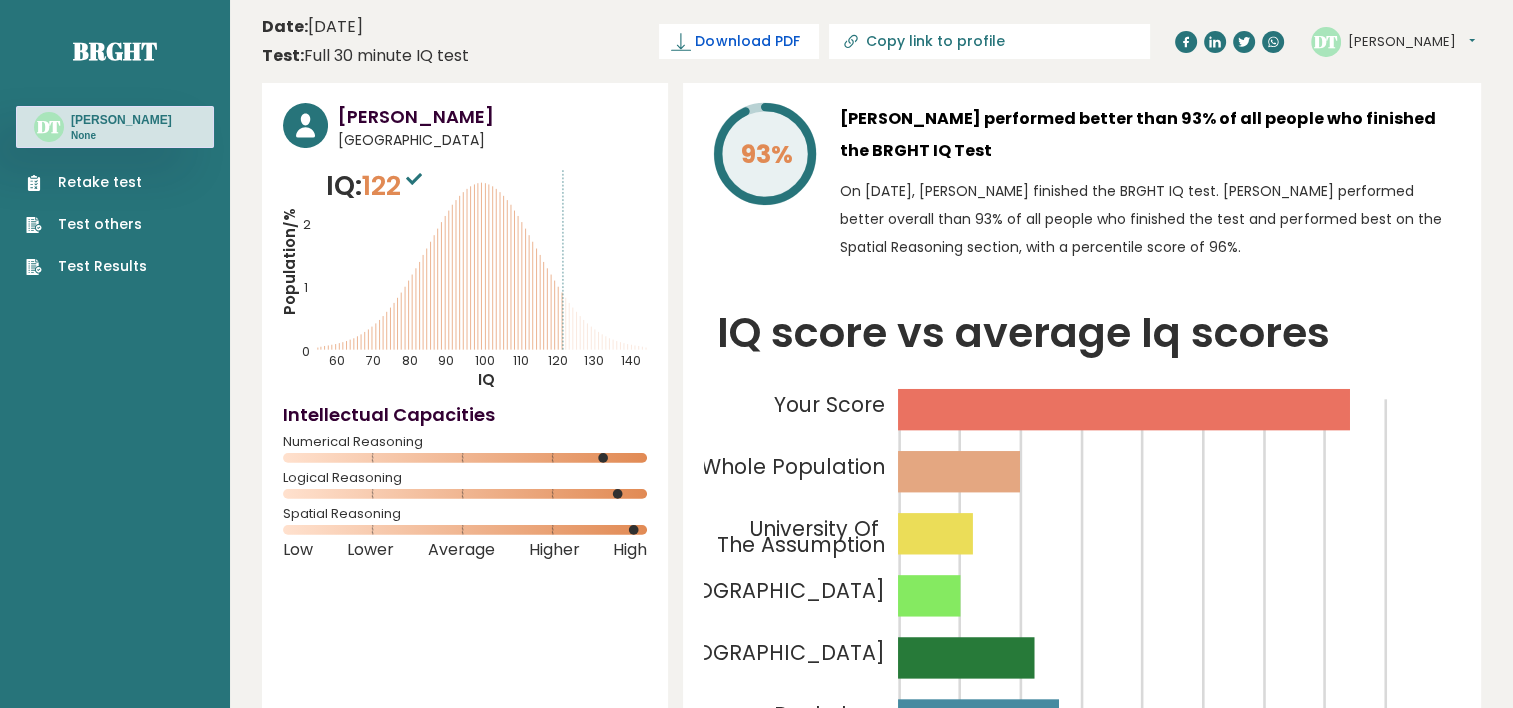 click on "Download PDF" at bounding box center (747, 41) 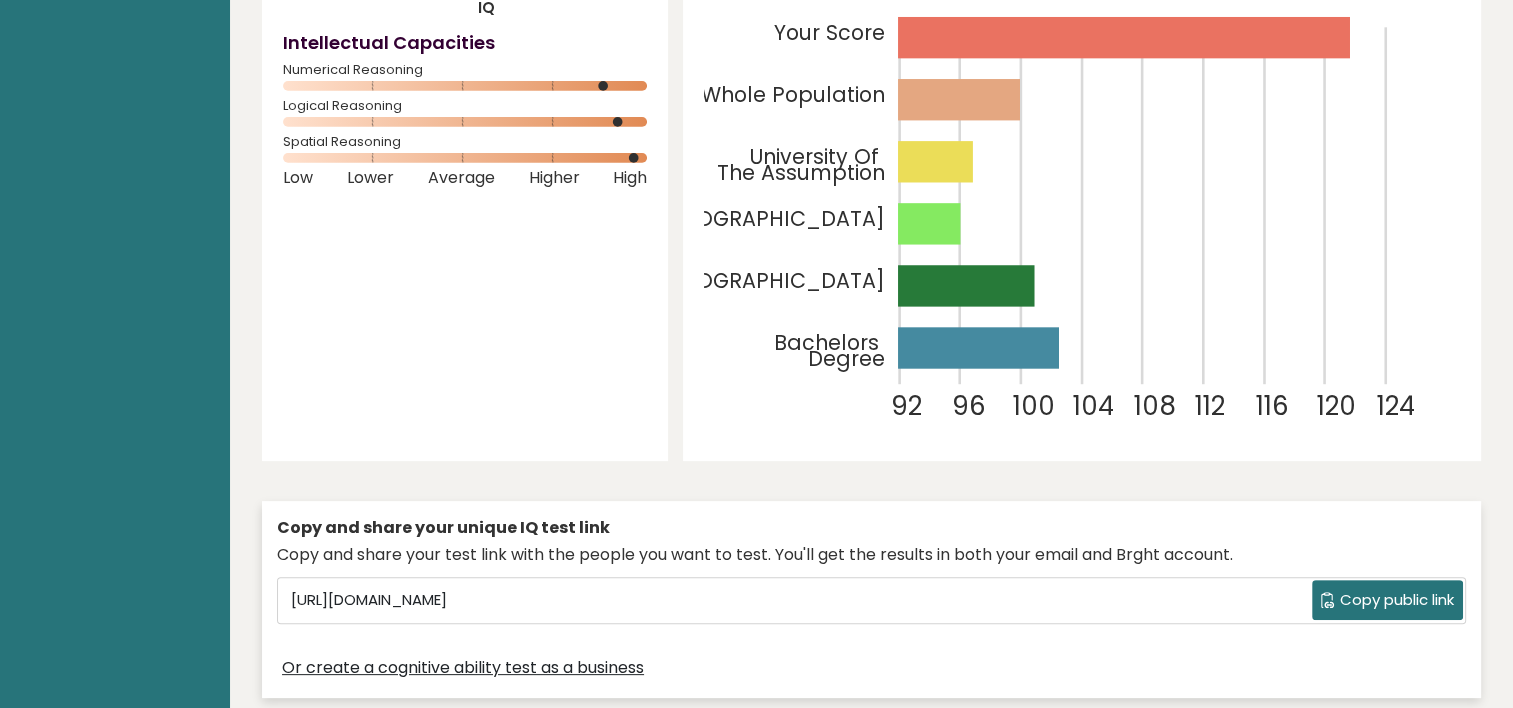 scroll, scrollTop: 0, scrollLeft: 0, axis: both 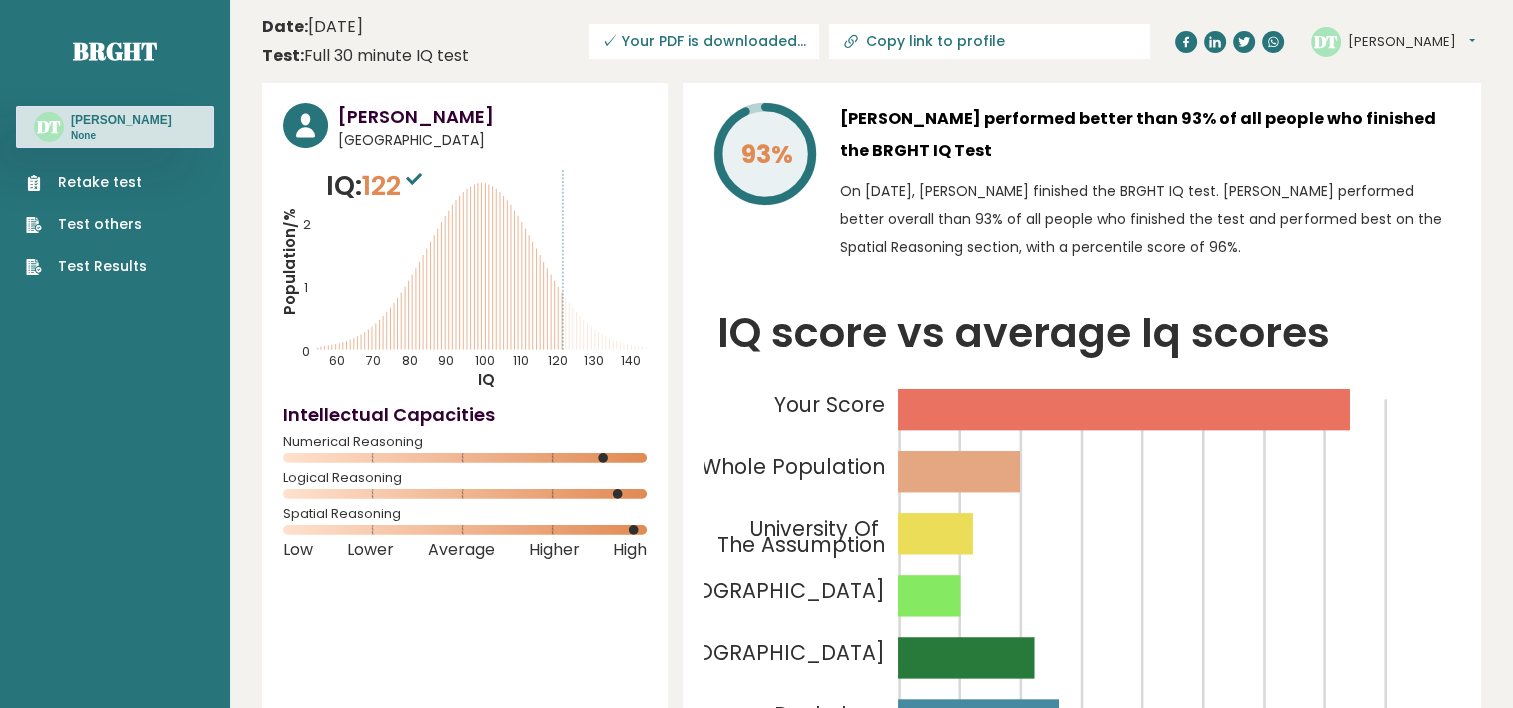 drag, startPoint x: 525, startPoint y: 474, endPoint x: 525, endPoint y: 412, distance: 62 